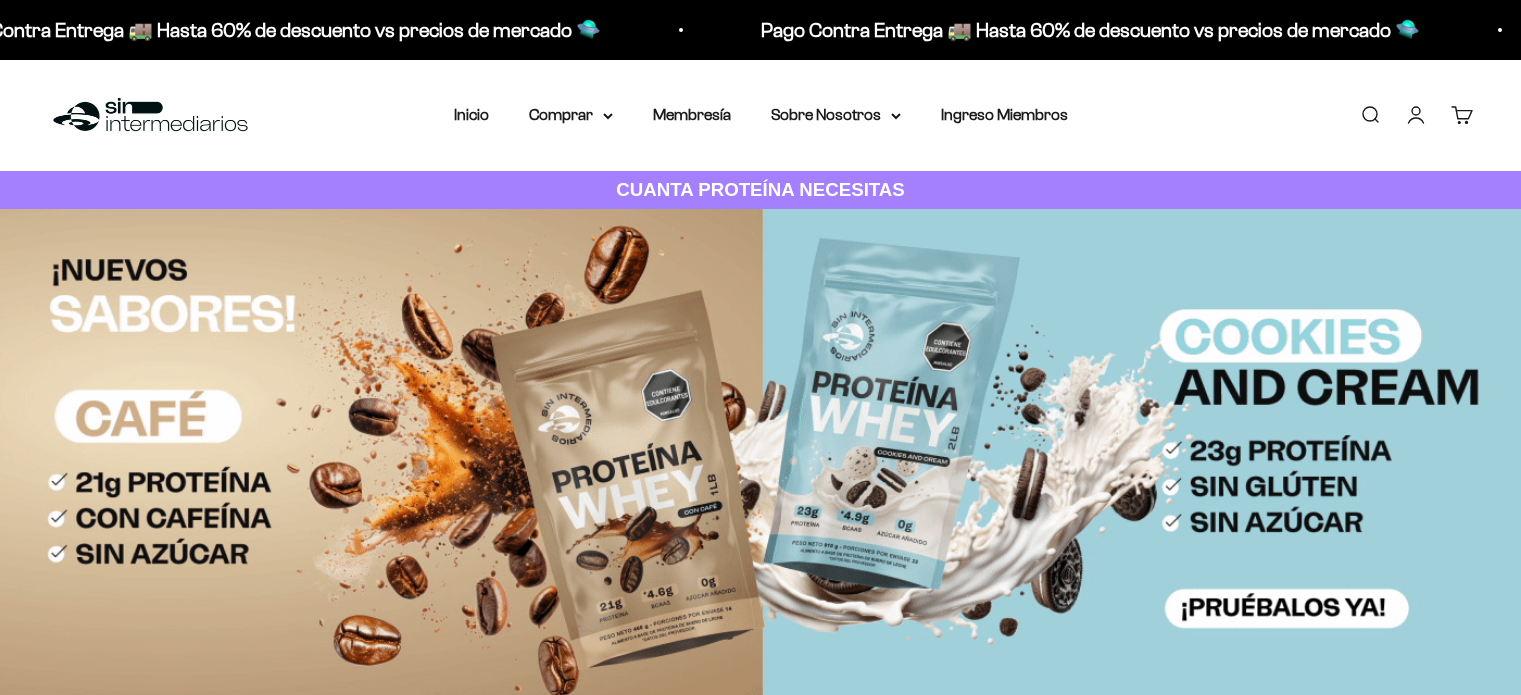 scroll, scrollTop: 0, scrollLeft: 0, axis: both 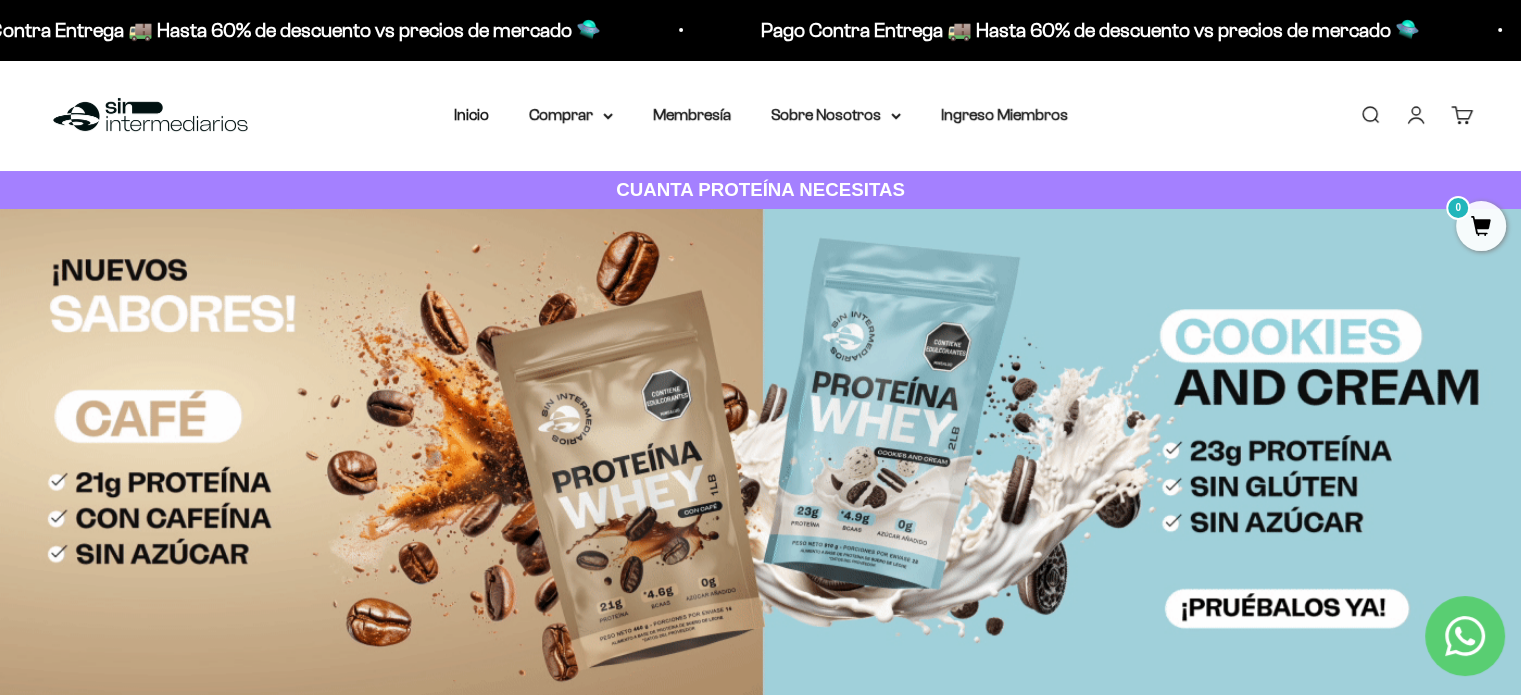 click on "Iniciar sesión" at bounding box center [1416, 115] 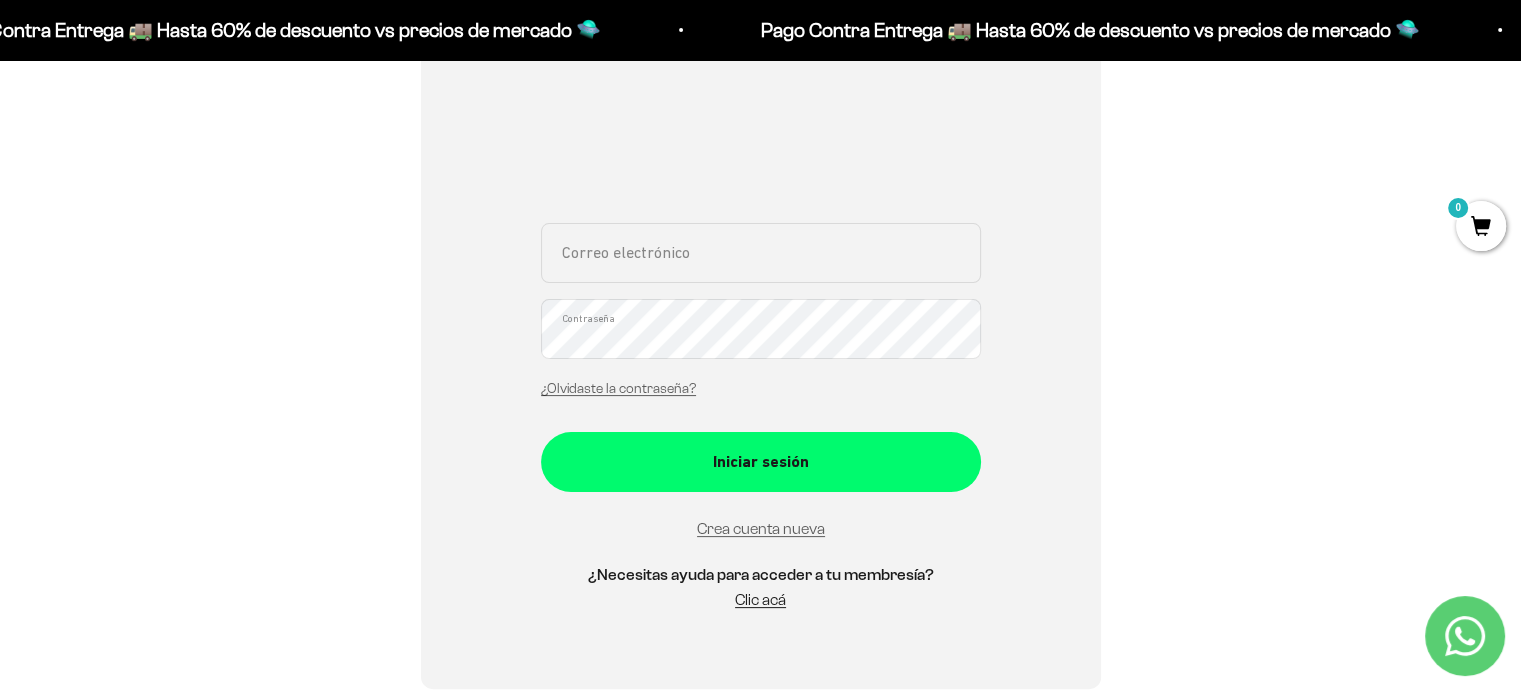 scroll, scrollTop: 336, scrollLeft: 0, axis: vertical 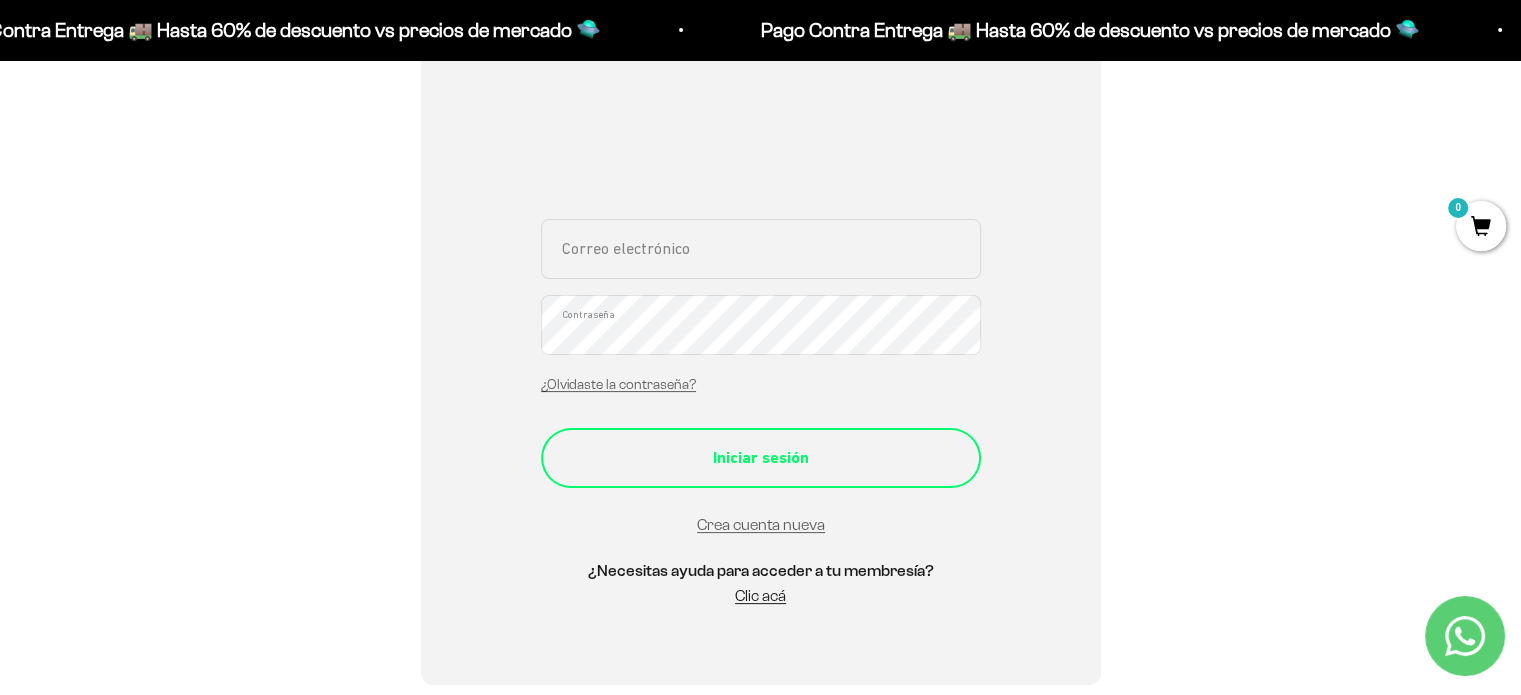 type on "jairobotero@hotmail.es" 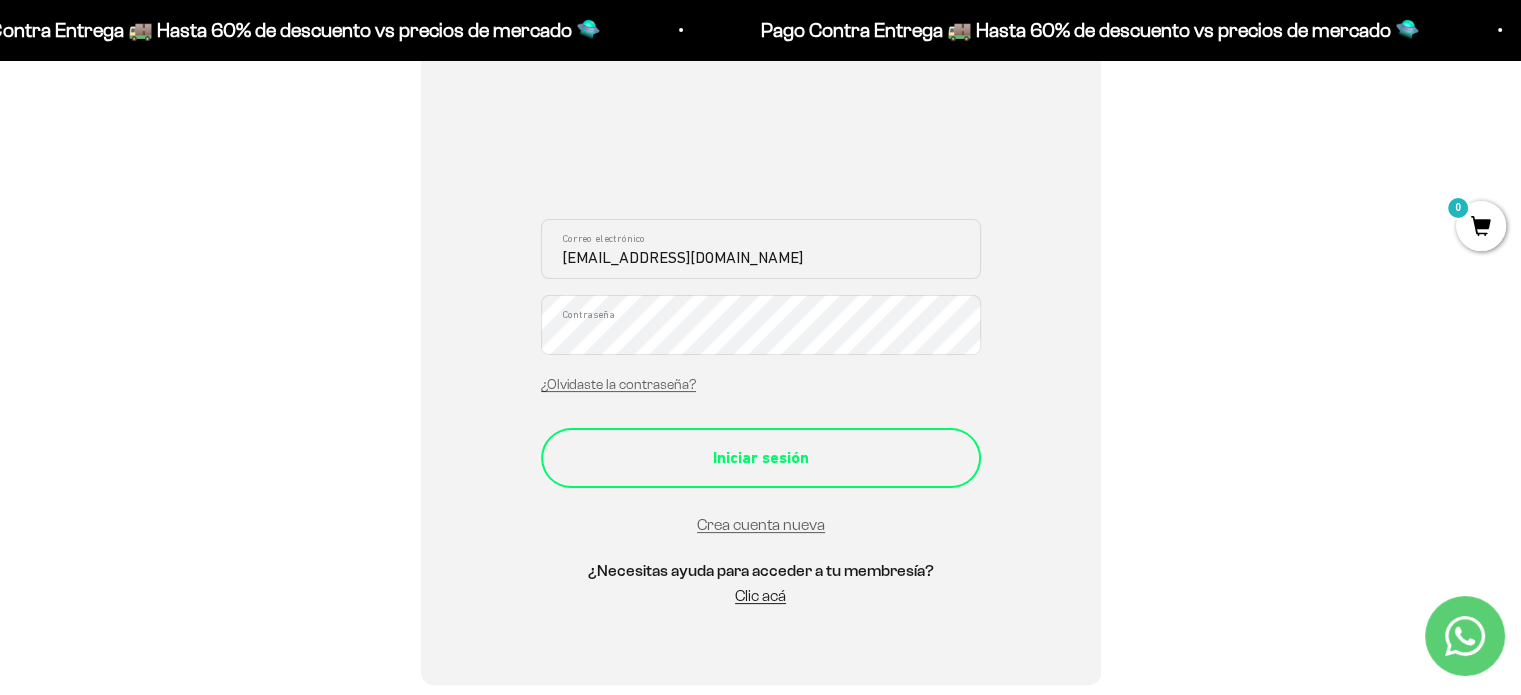 click on "Iniciar sesión" at bounding box center [761, 458] 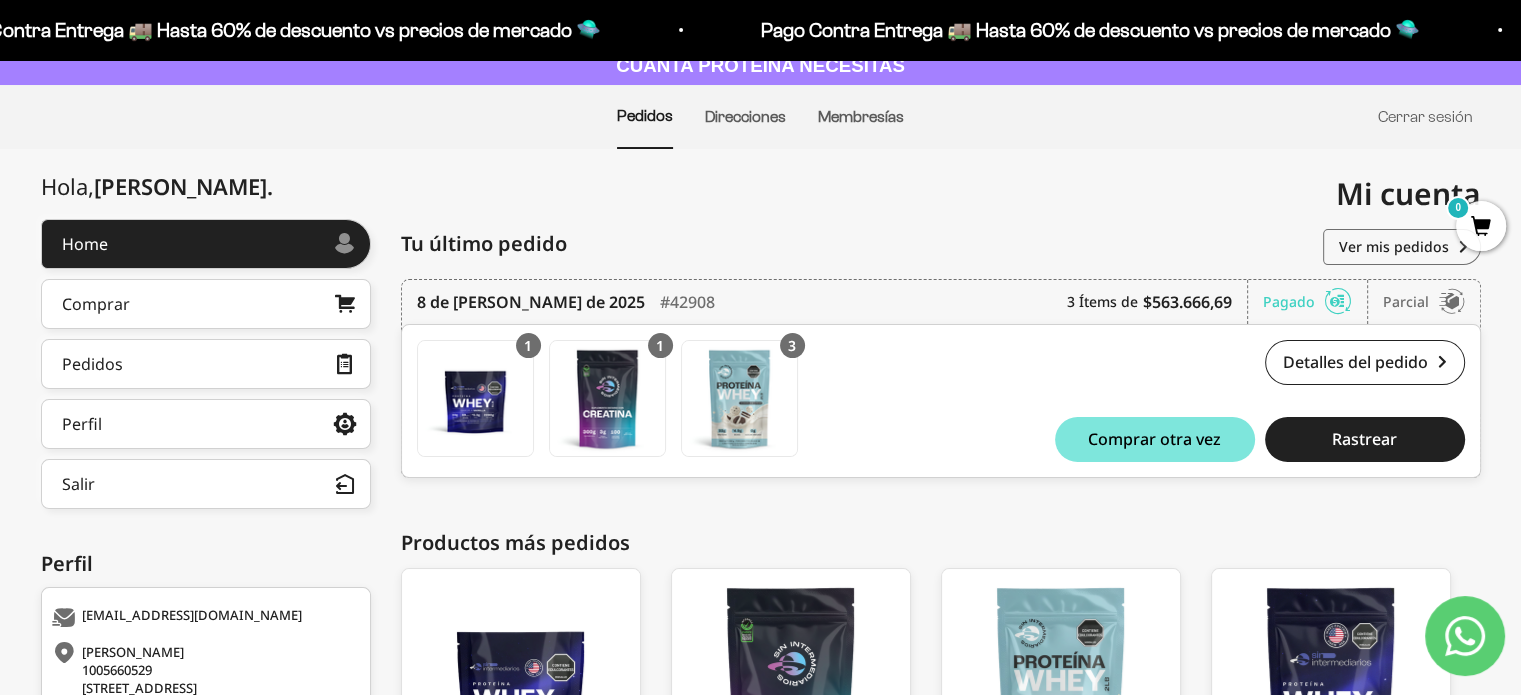 scroll, scrollTop: 140, scrollLeft: 0, axis: vertical 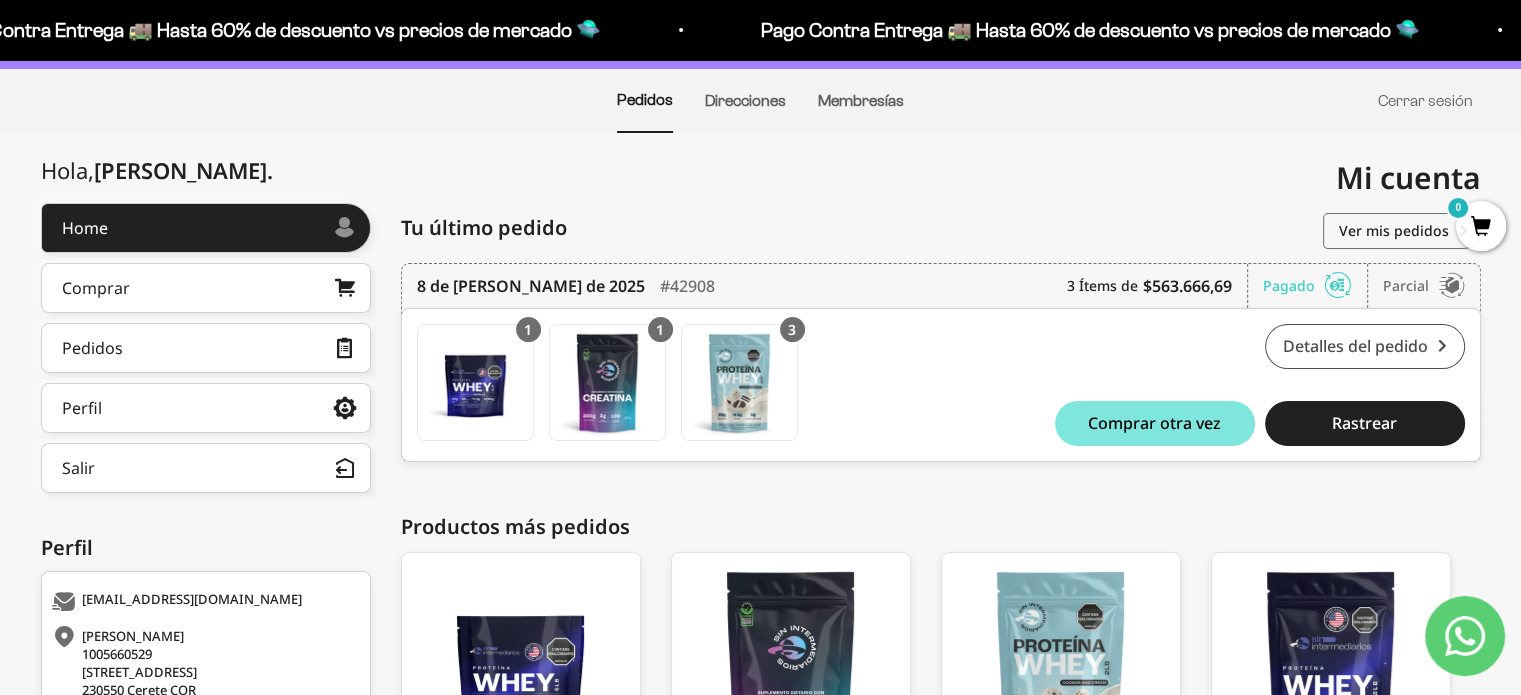 click on "Detalles del pedido" at bounding box center (1365, 346) 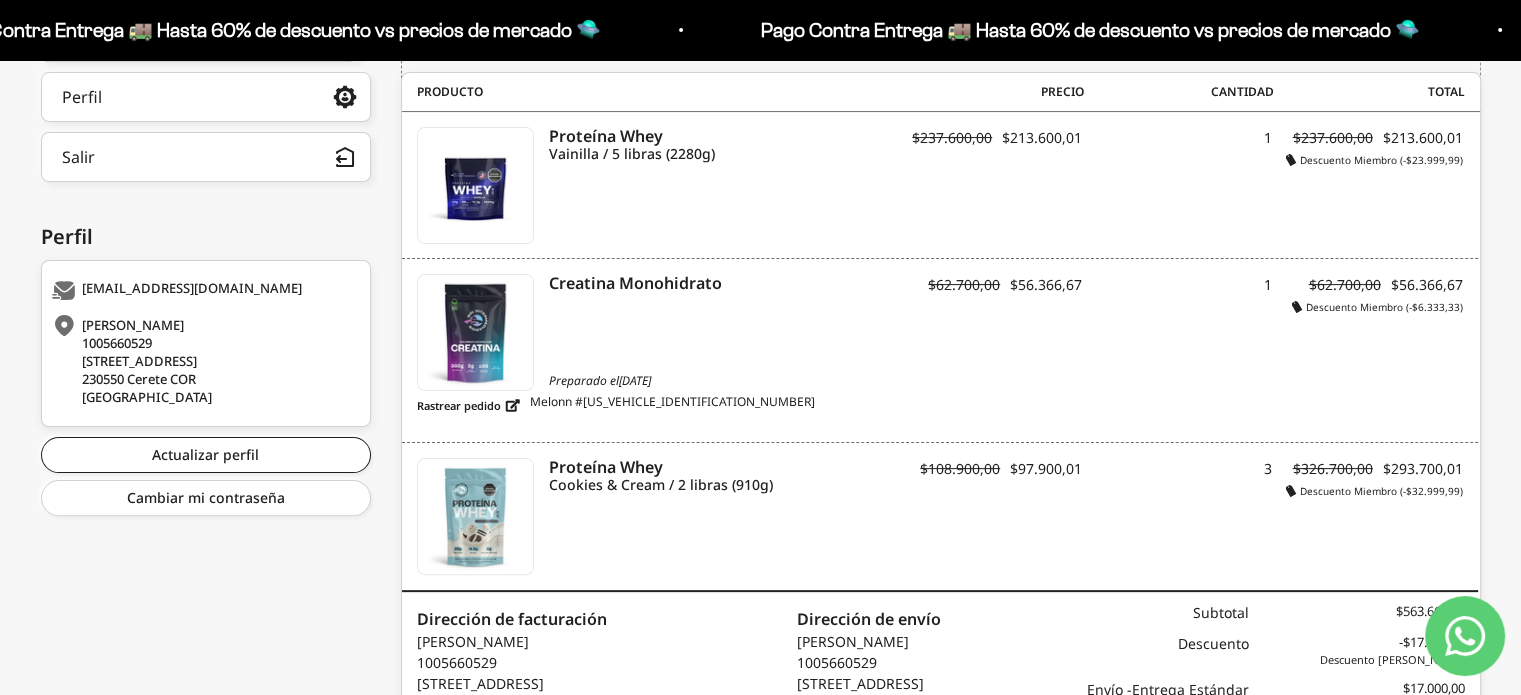 scroll, scrollTop: 463, scrollLeft: 0, axis: vertical 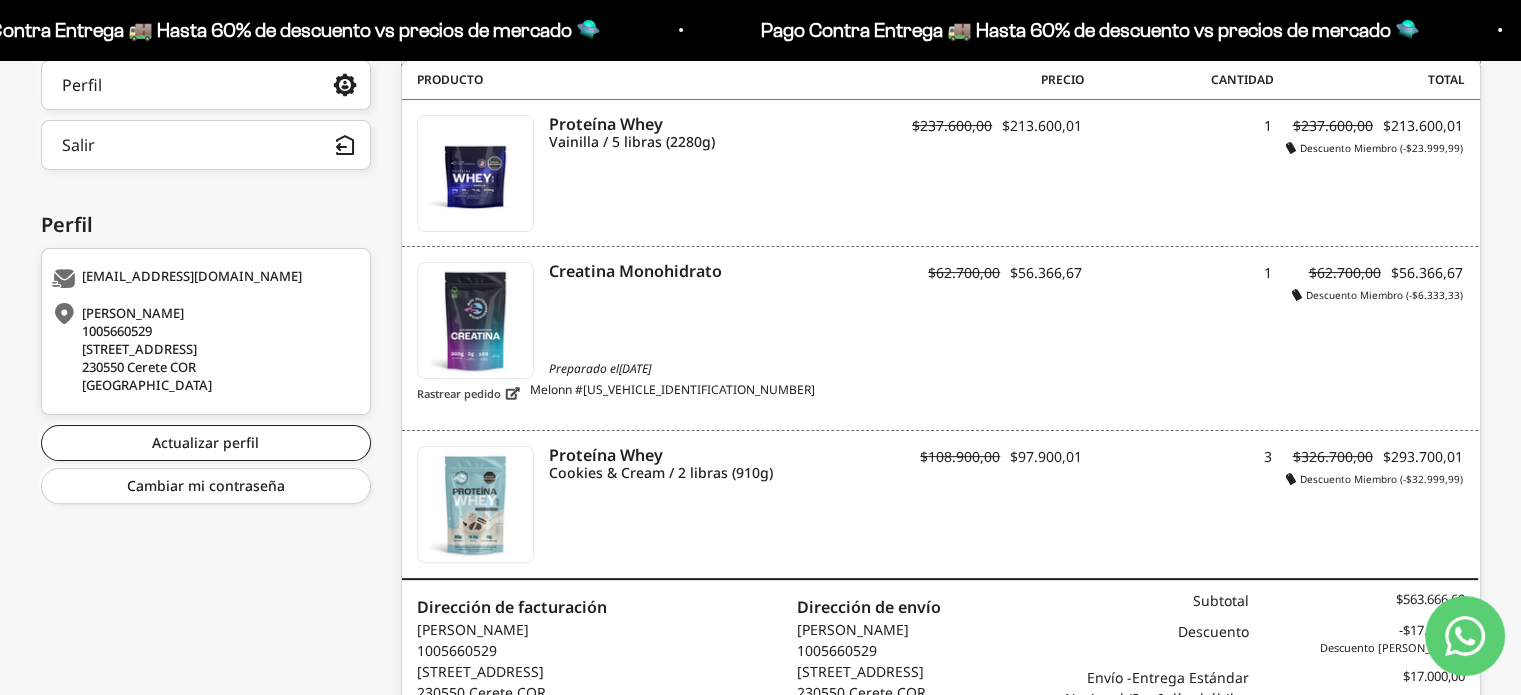 click on "Rastrear pedido" at bounding box center (468, 393) 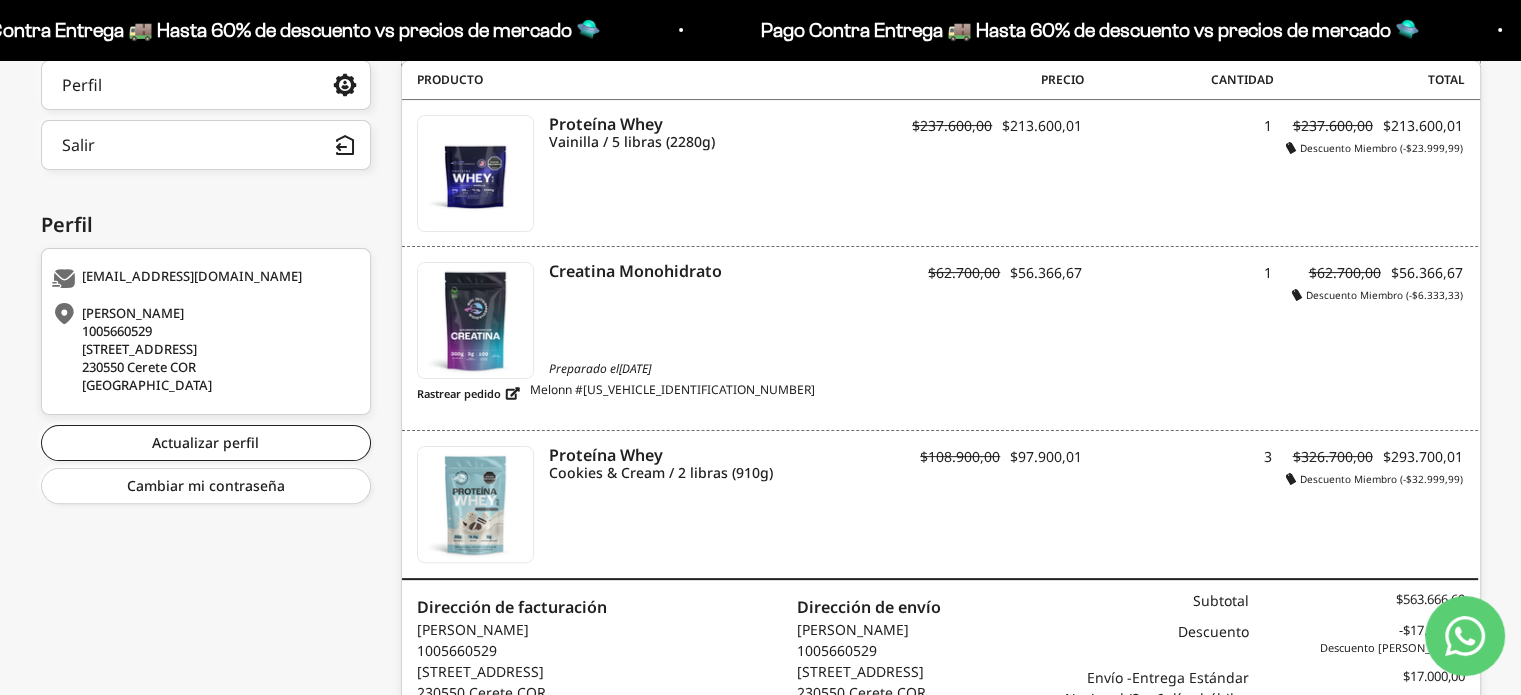 scroll, scrollTop: 0, scrollLeft: 0, axis: both 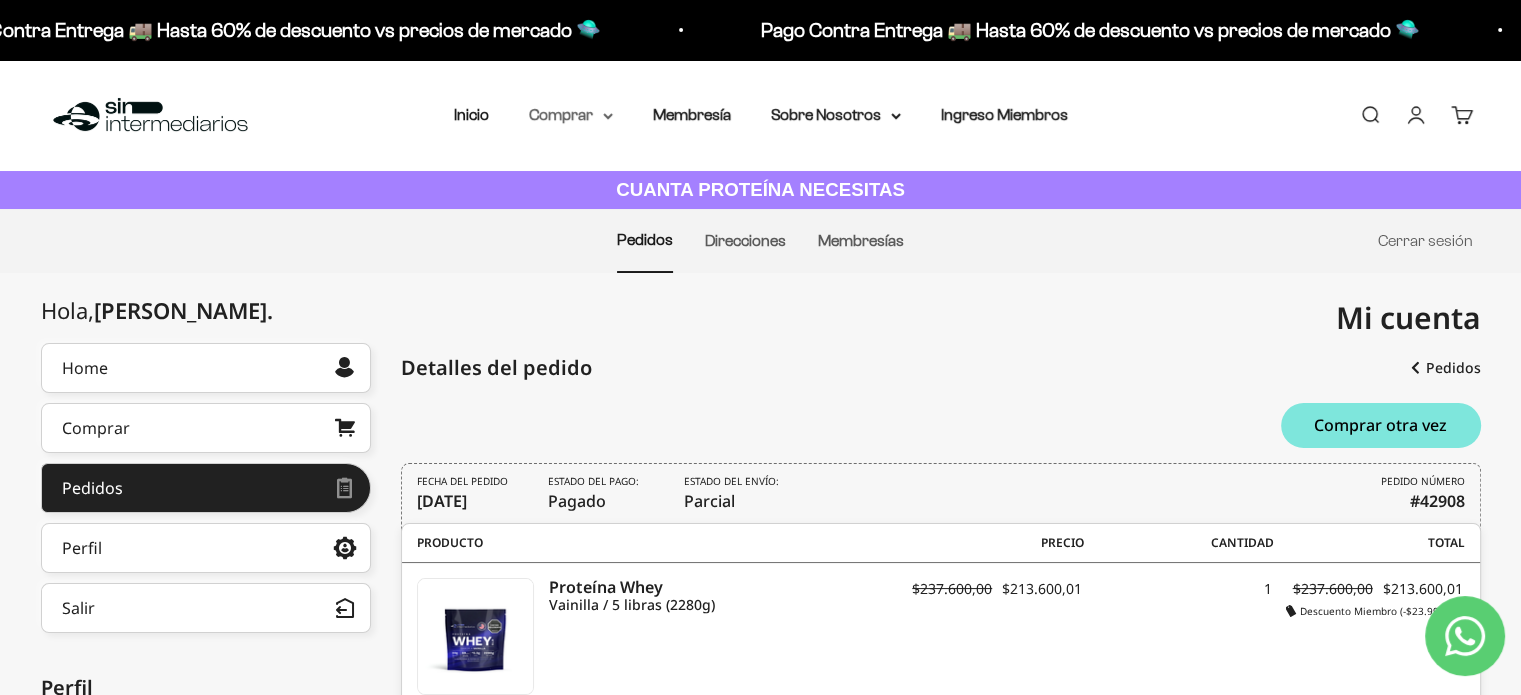 click on "Comprar" at bounding box center (571, 115) 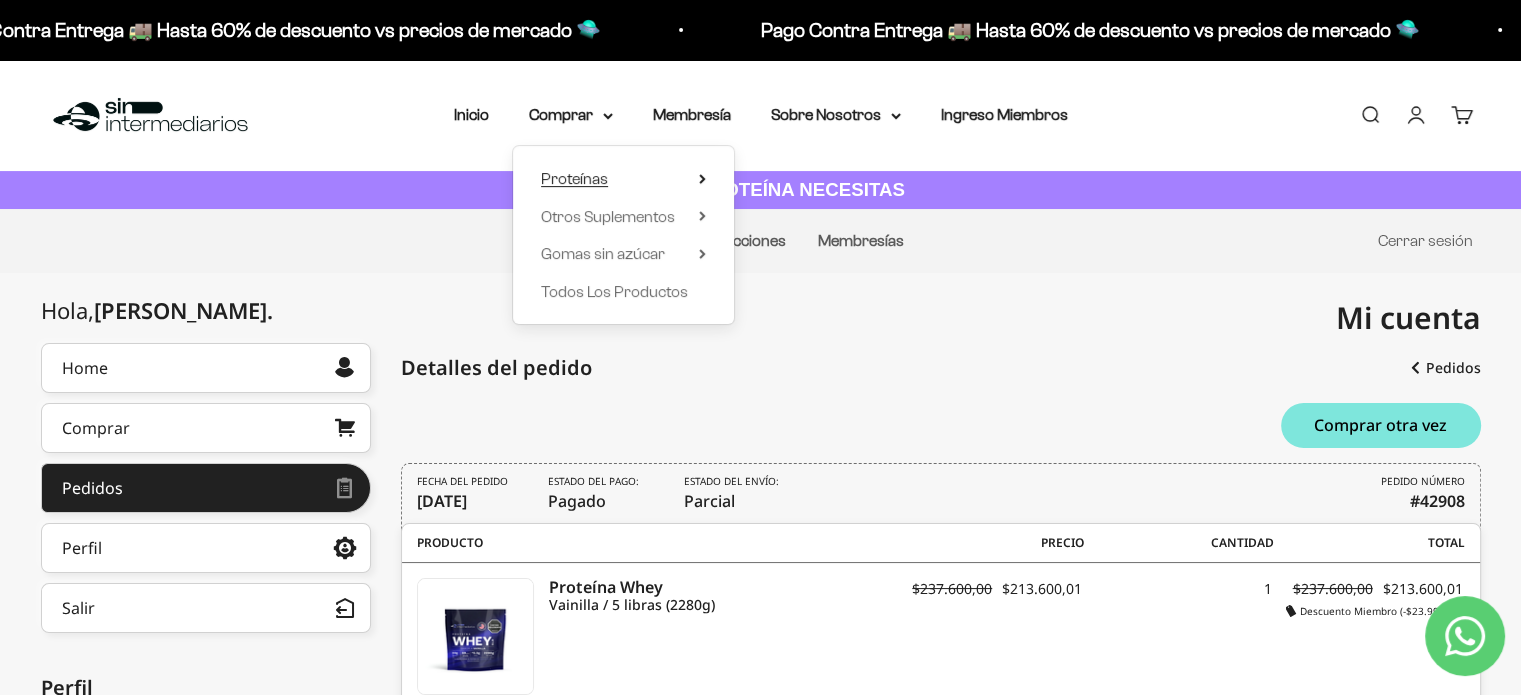 click on "Proteínas" at bounding box center [623, 179] 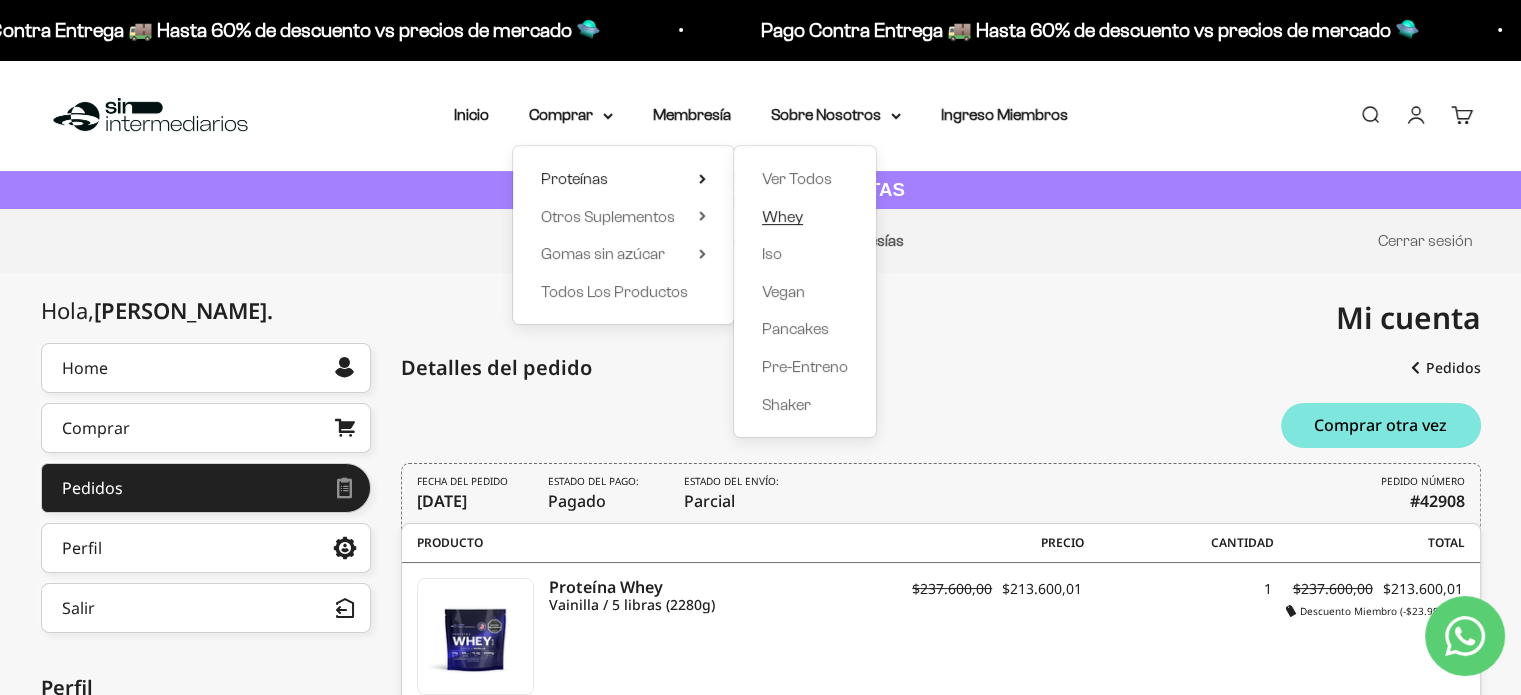 click on "Whey" at bounding box center [782, 216] 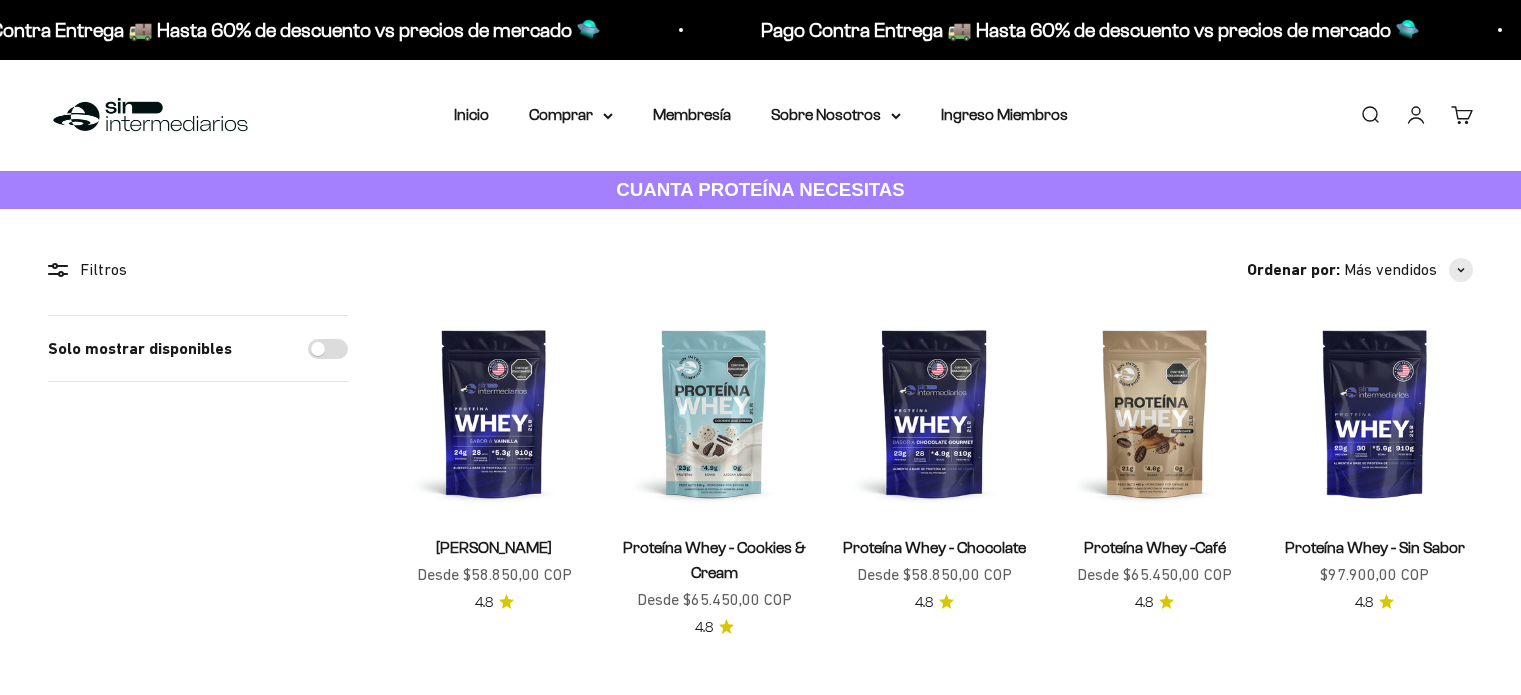 scroll, scrollTop: 0, scrollLeft: 0, axis: both 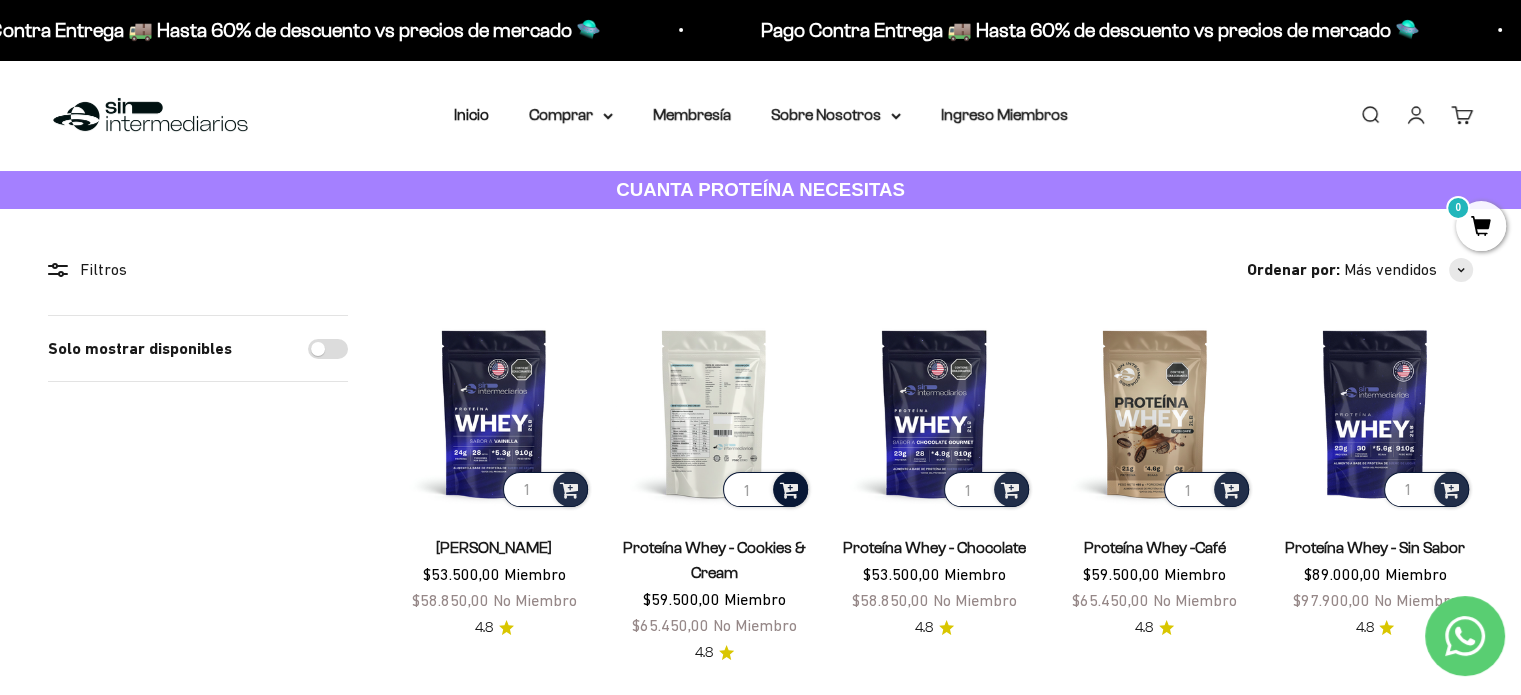 click at bounding box center (789, 488) 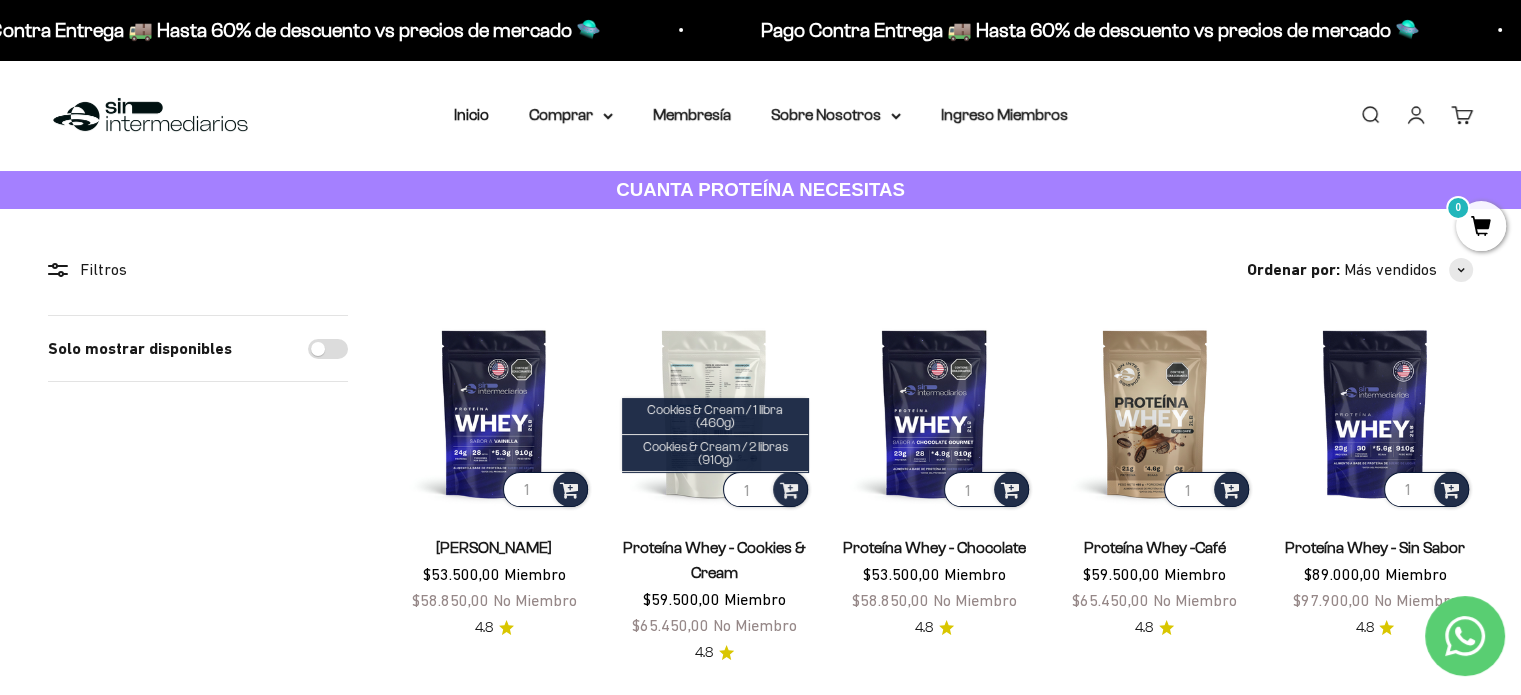 click at bounding box center [714, 413] 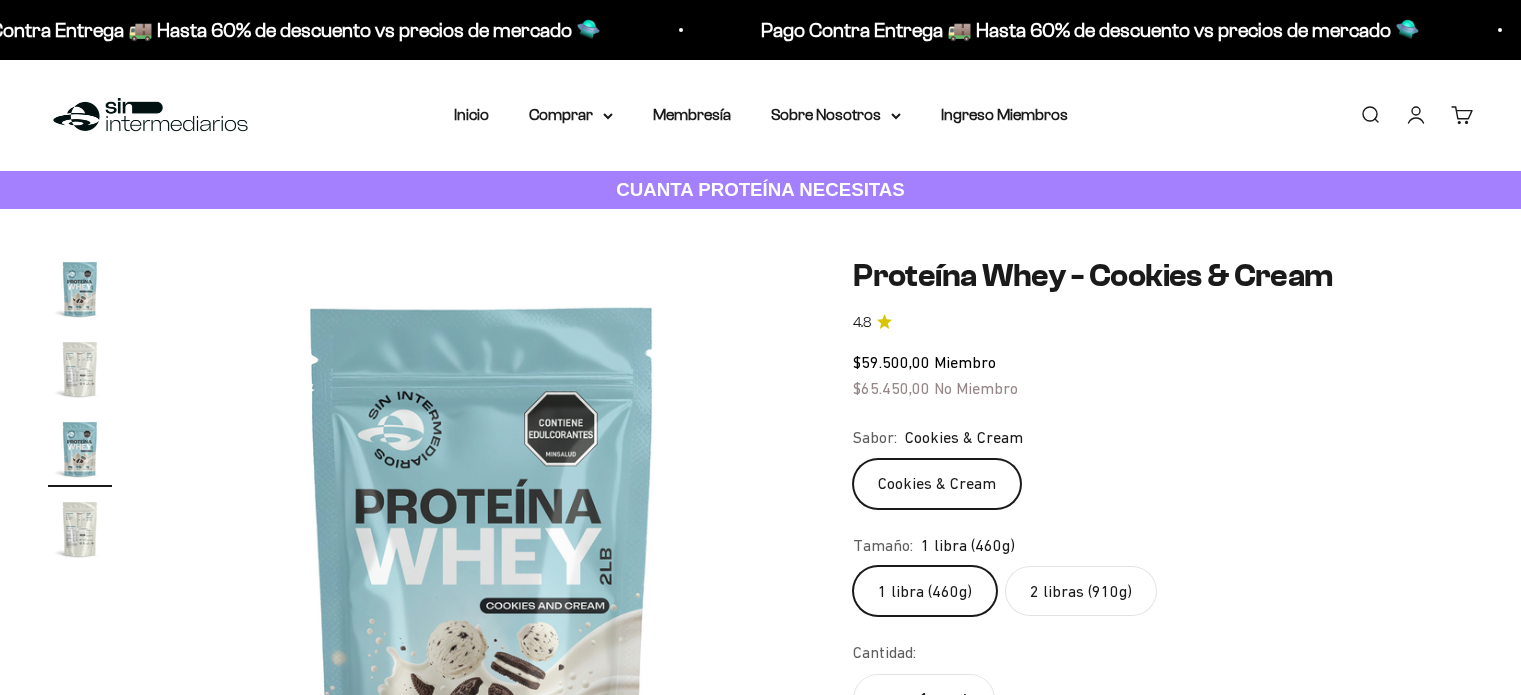 scroll, scrollTop: 0, scrollLeft: 0, axis: both 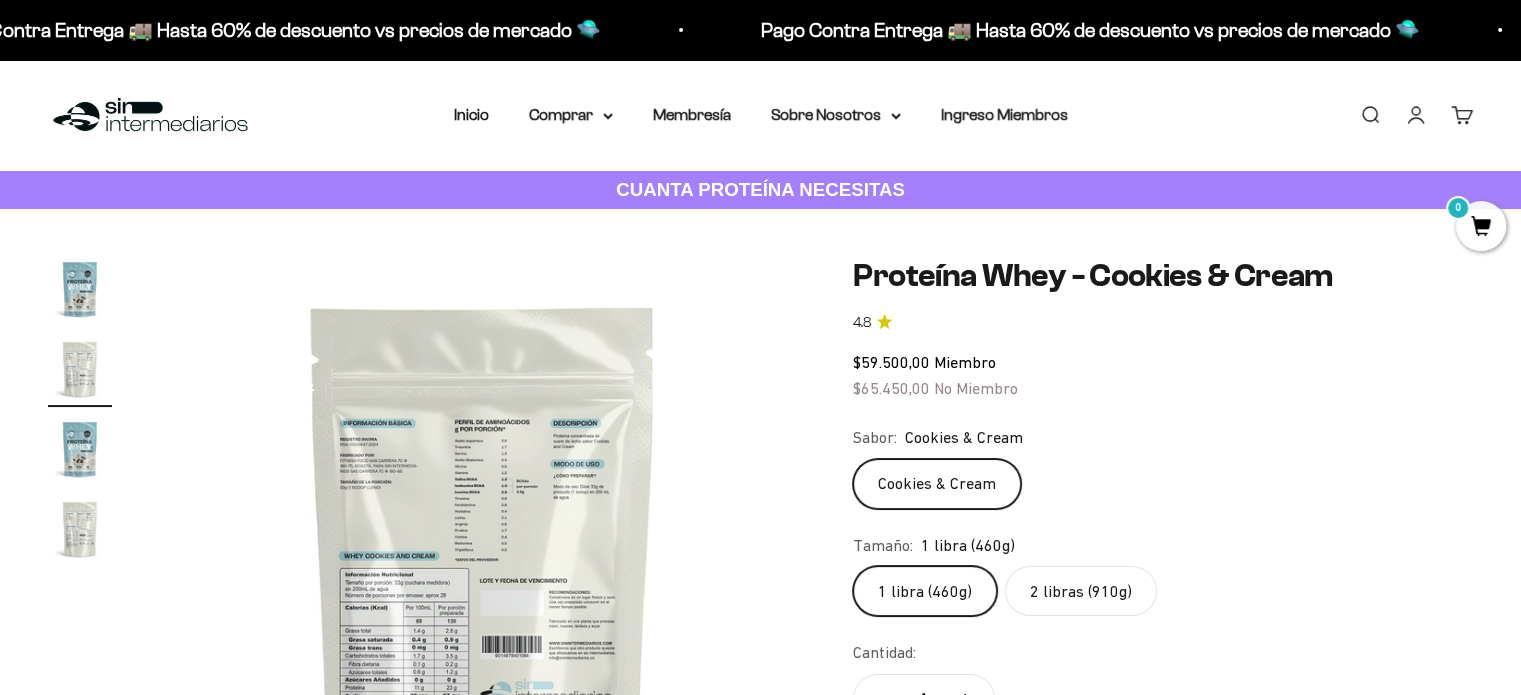 click on "2 libras (910g)" 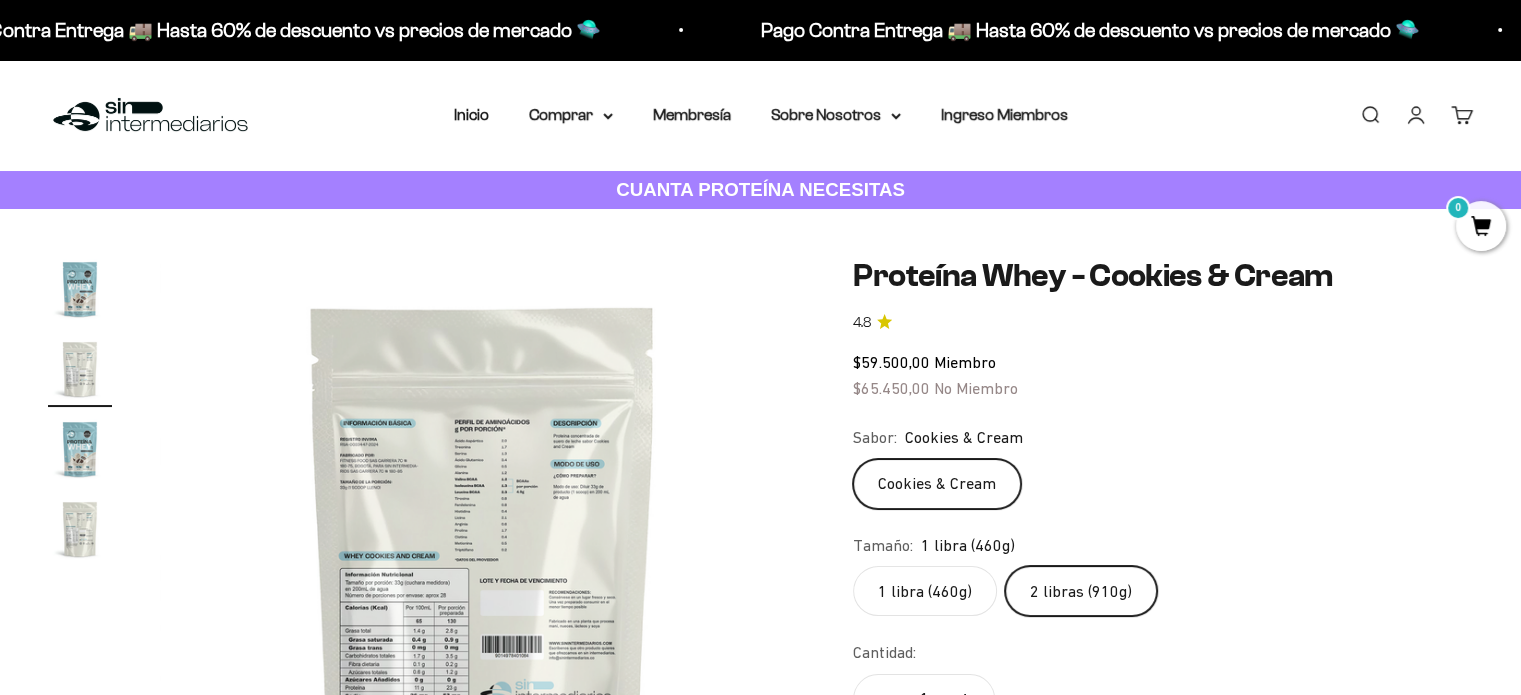 scroll, scrollTop: 0, scrollLeft: 0, axis: both 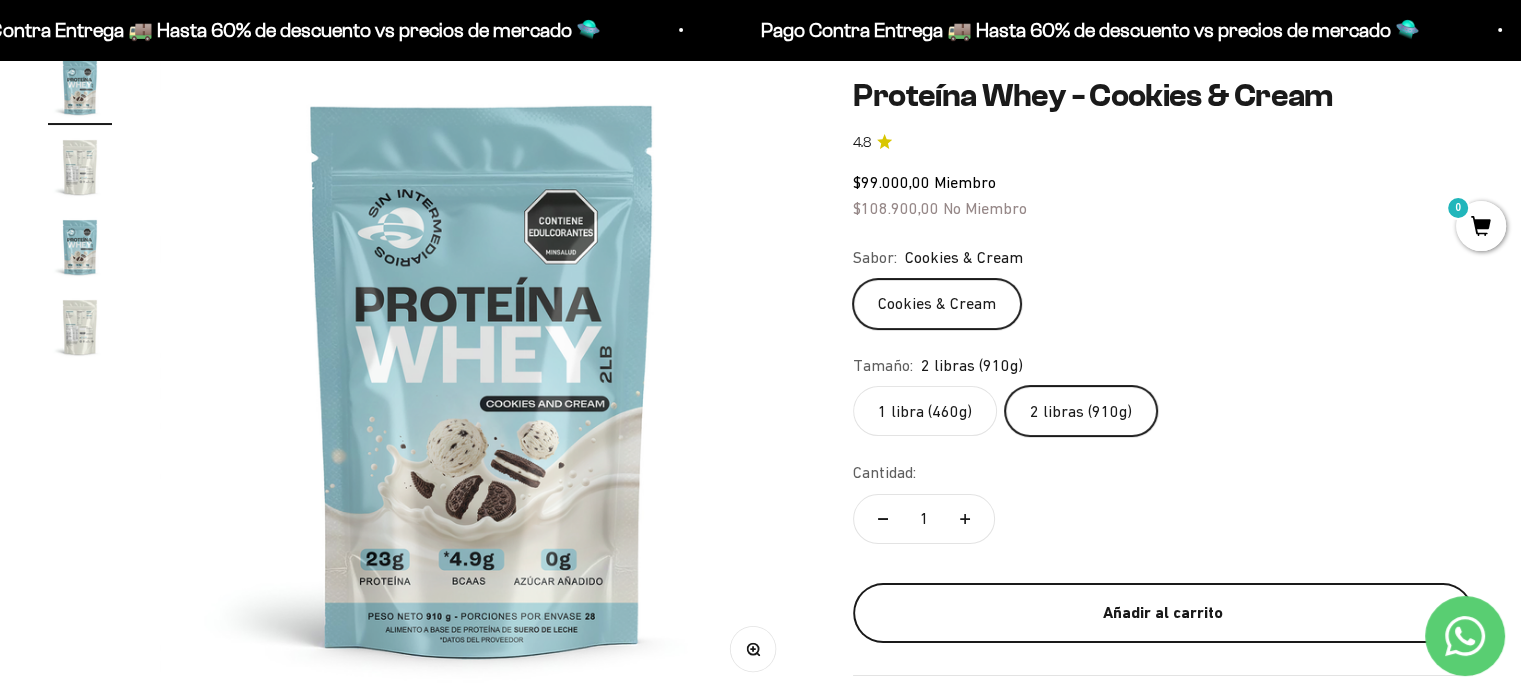 click on "Añadir al carrito" at bounding box center [1163, 613] 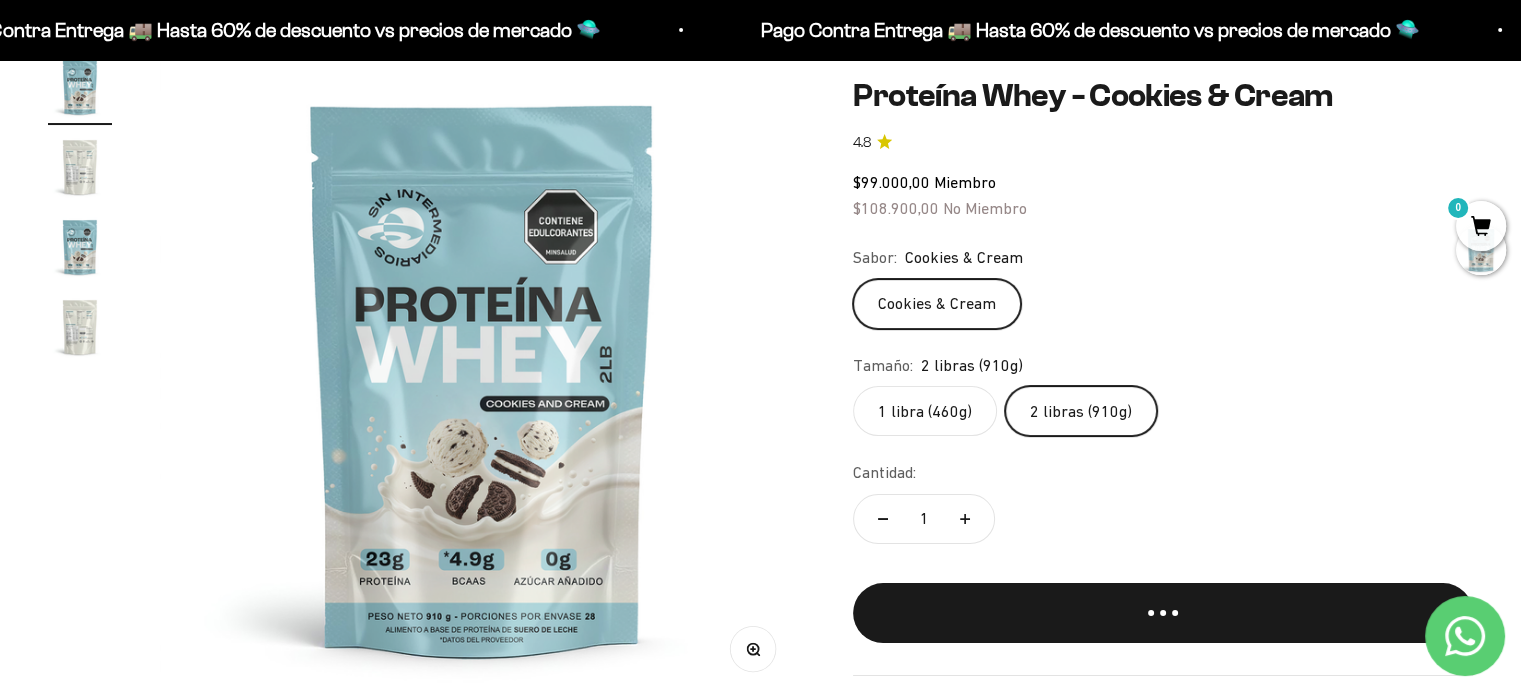 scroll, scrollTop: 0, scrollLeft: 0, axis: both 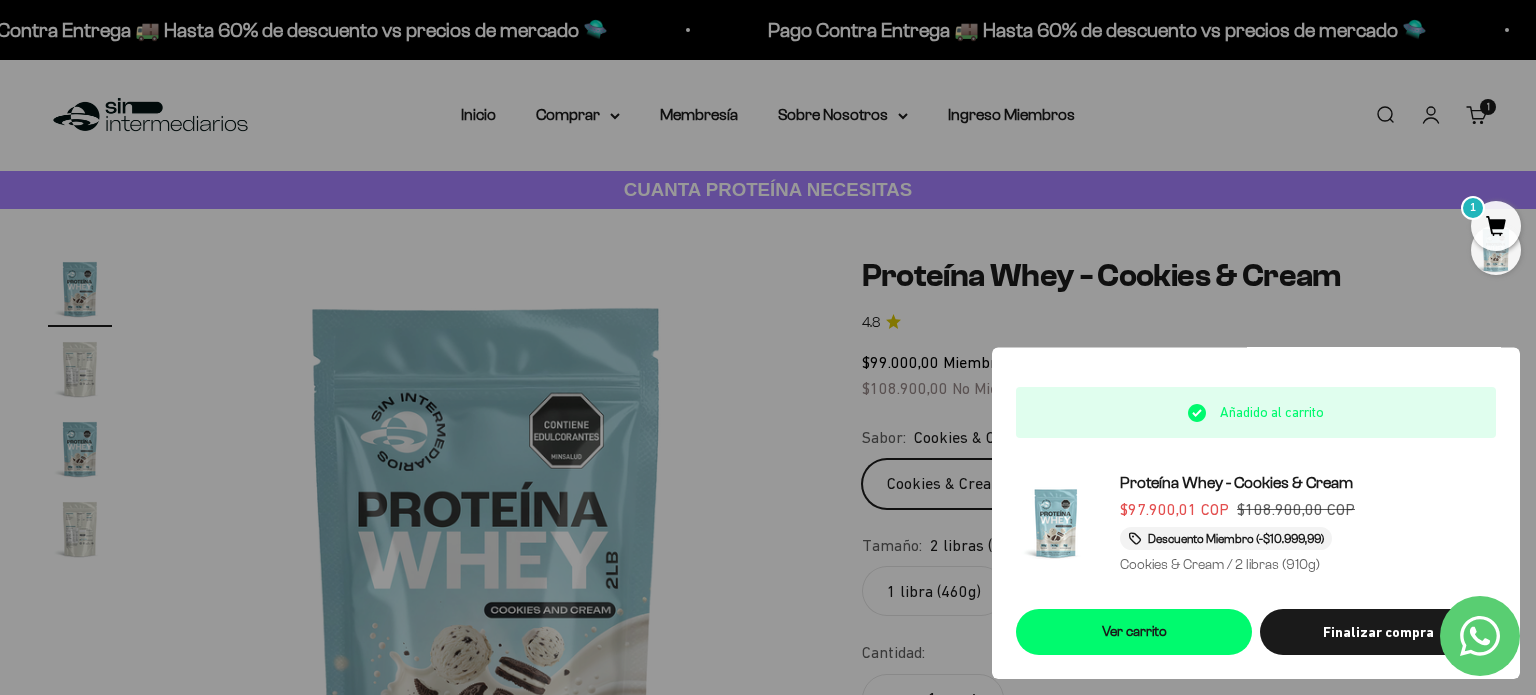 click at bounding box center (768, 347) 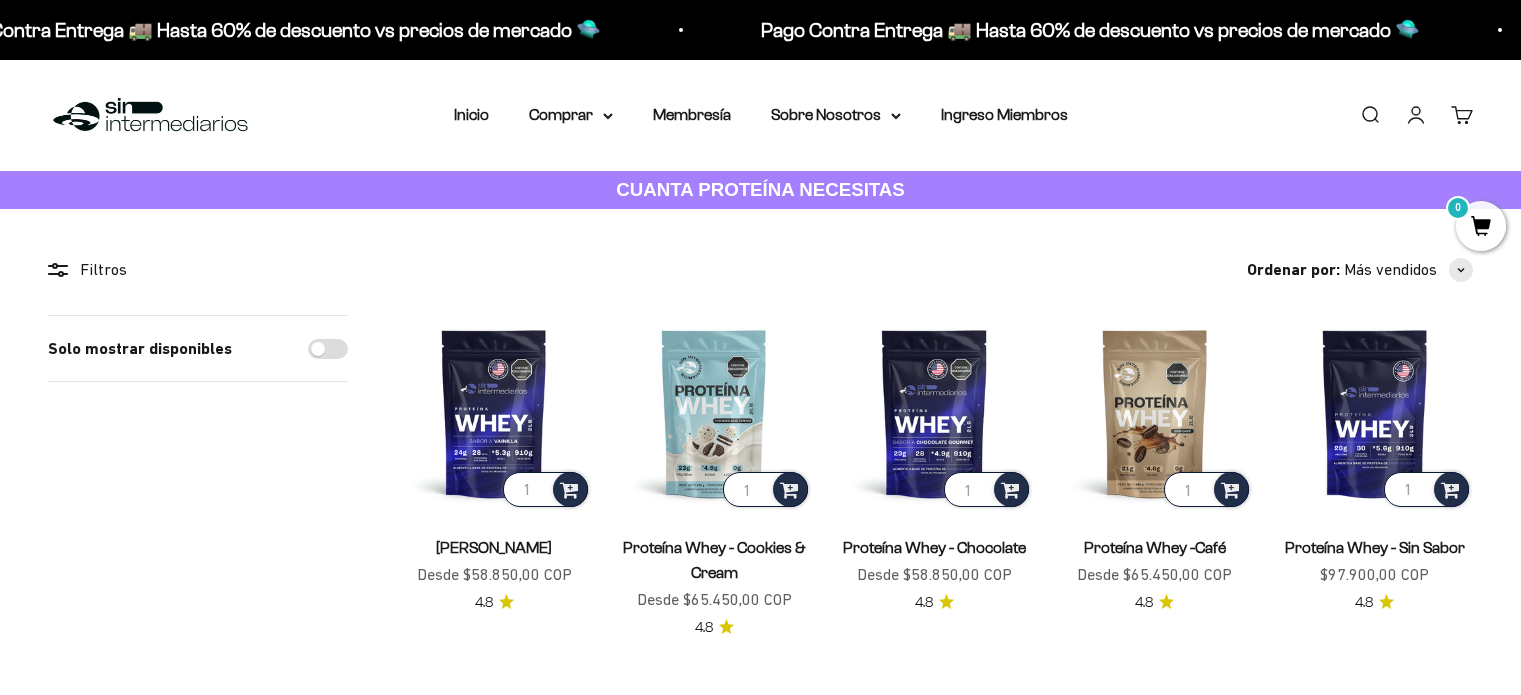scroll, scrollTop: 0, scrollLeft: 0, axis: both 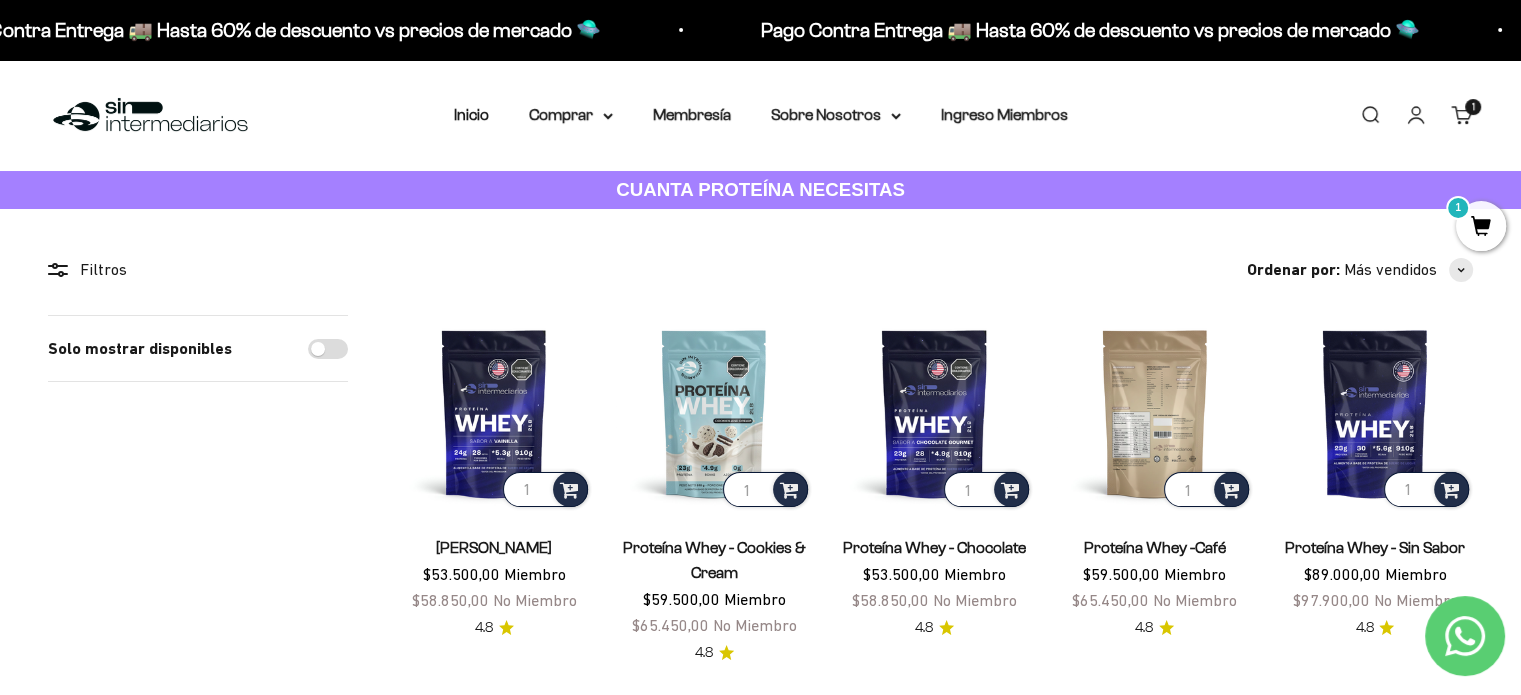 click at bounding box center (1155, 413) 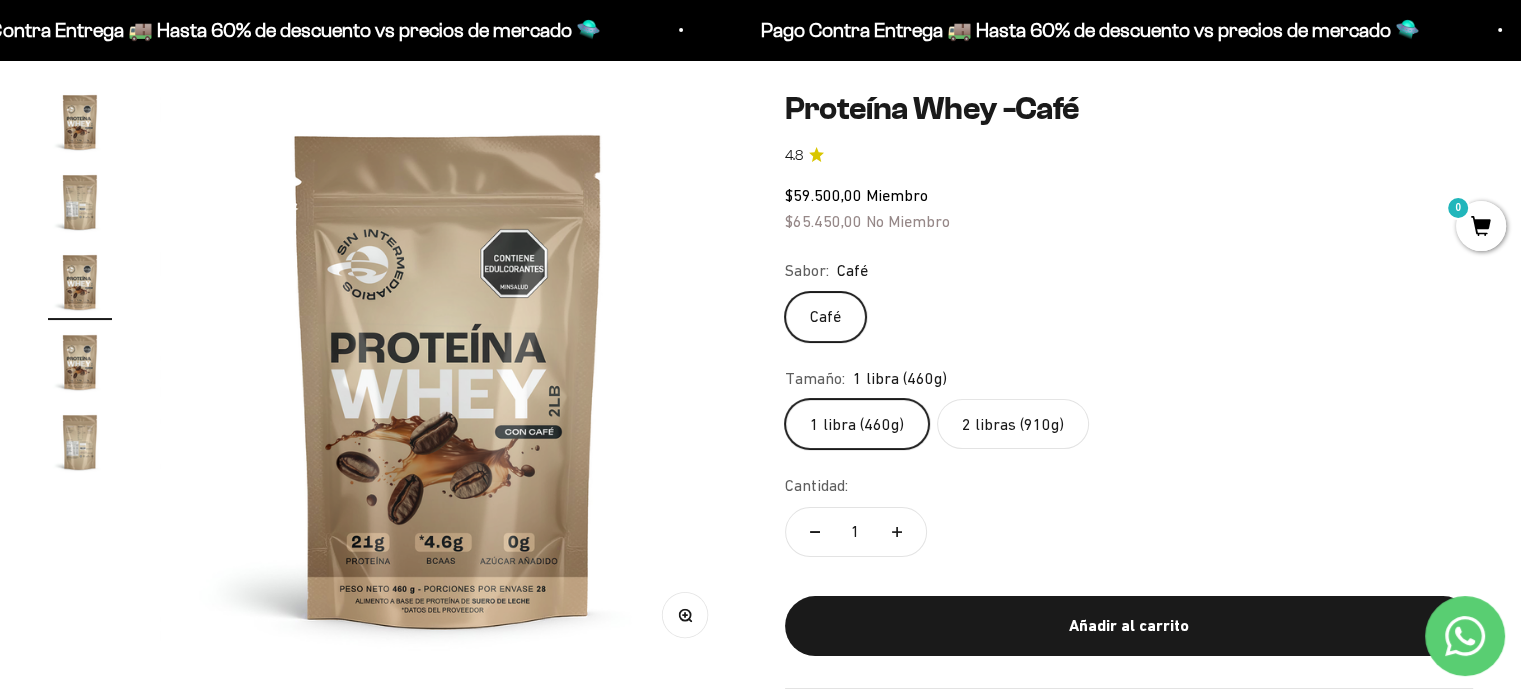 scroll, scrollTop: 176, scrollLeft: 0, axis: vertical 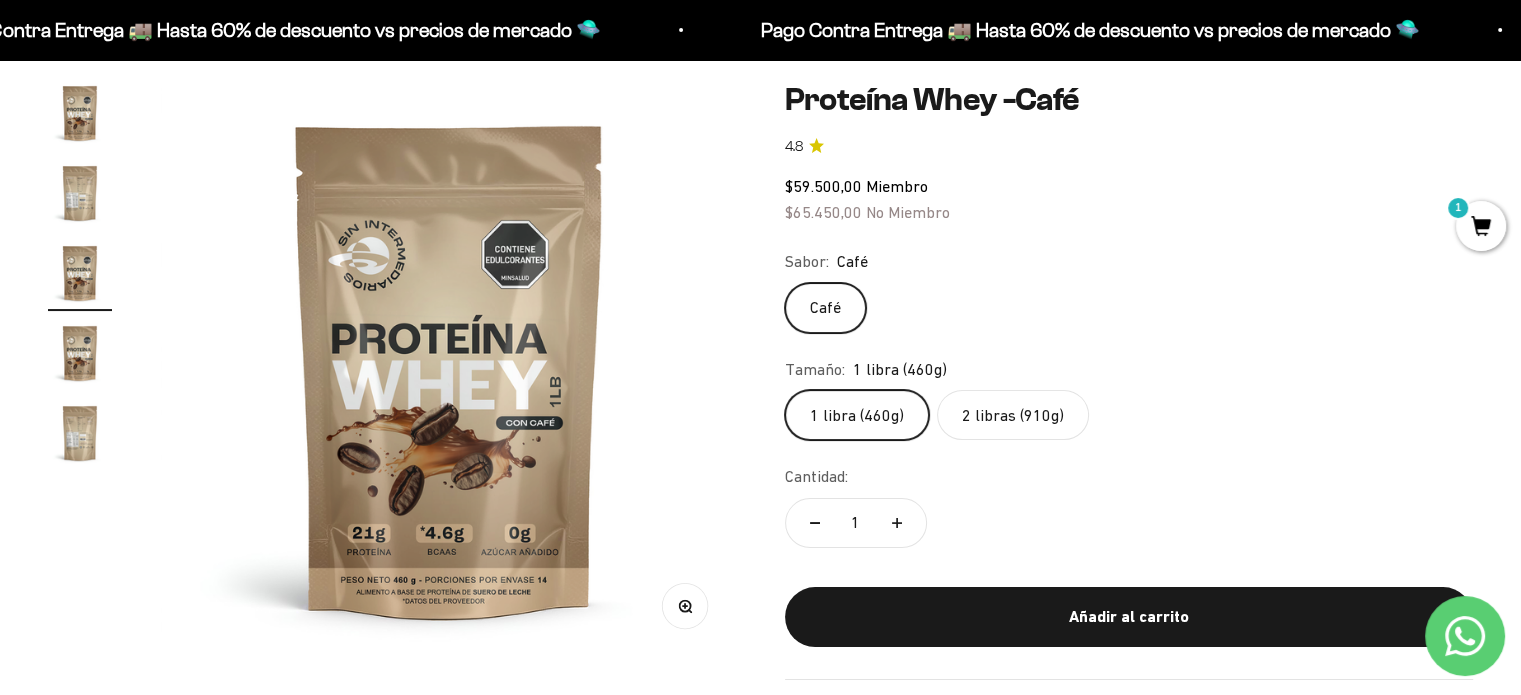 click on "2 libras (910g)" 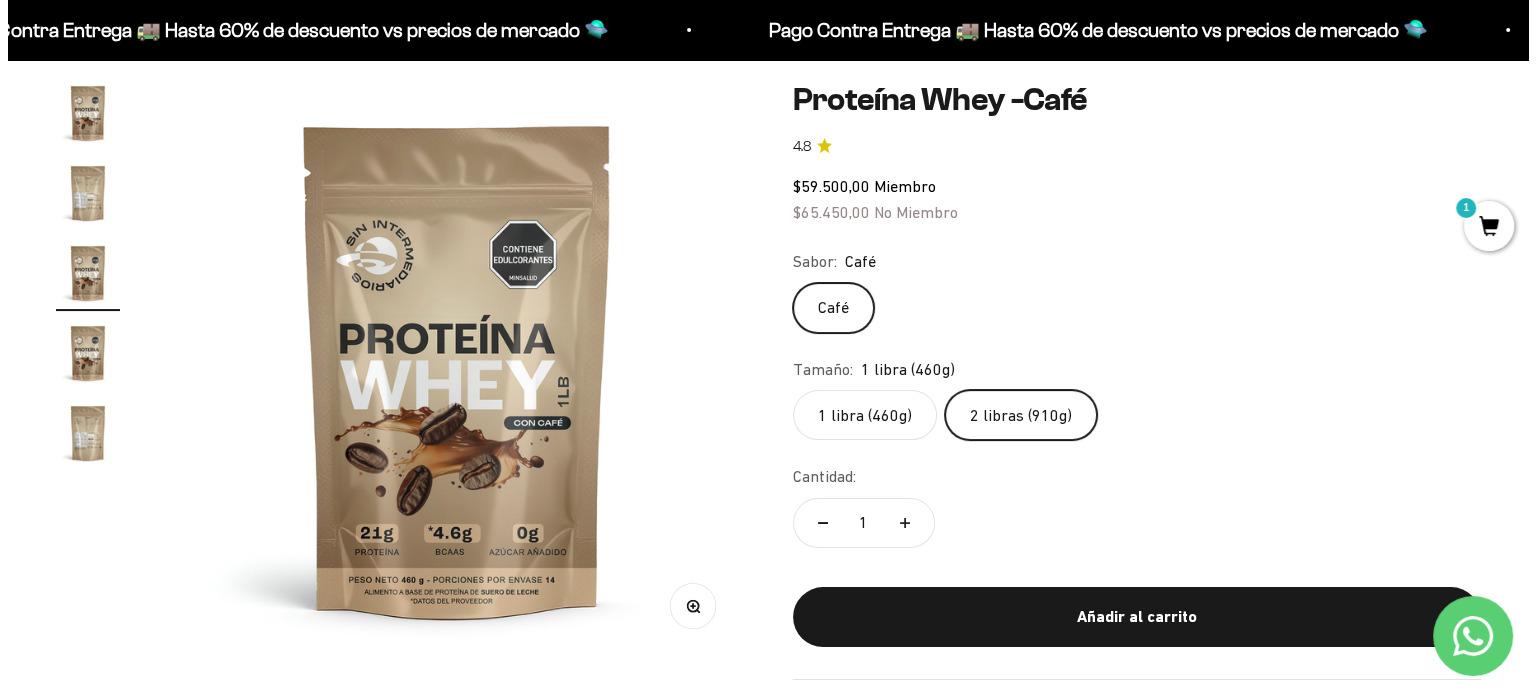 scroll, scrollTop: 0, scrollLeft: 0, axis: both 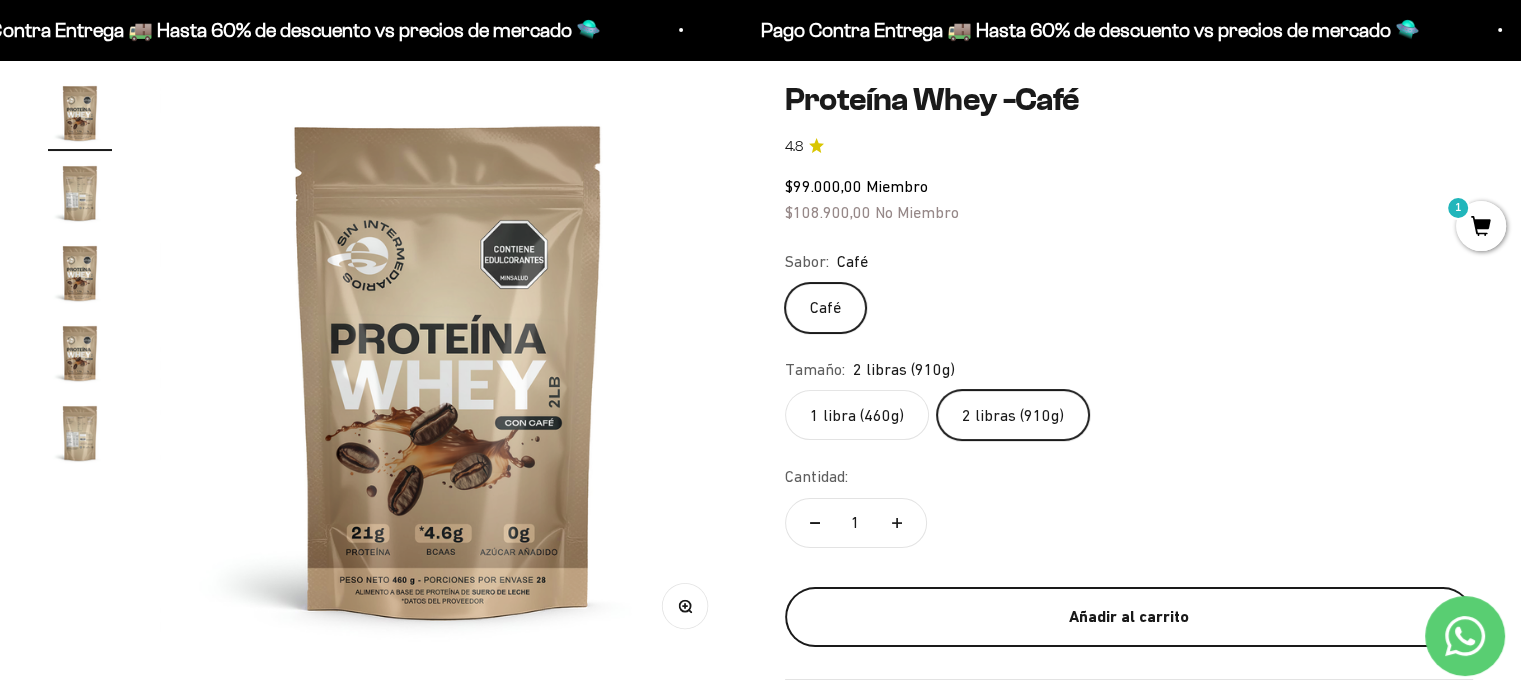 click on "Añadir al carrito" at bounding box center (1129, 617) 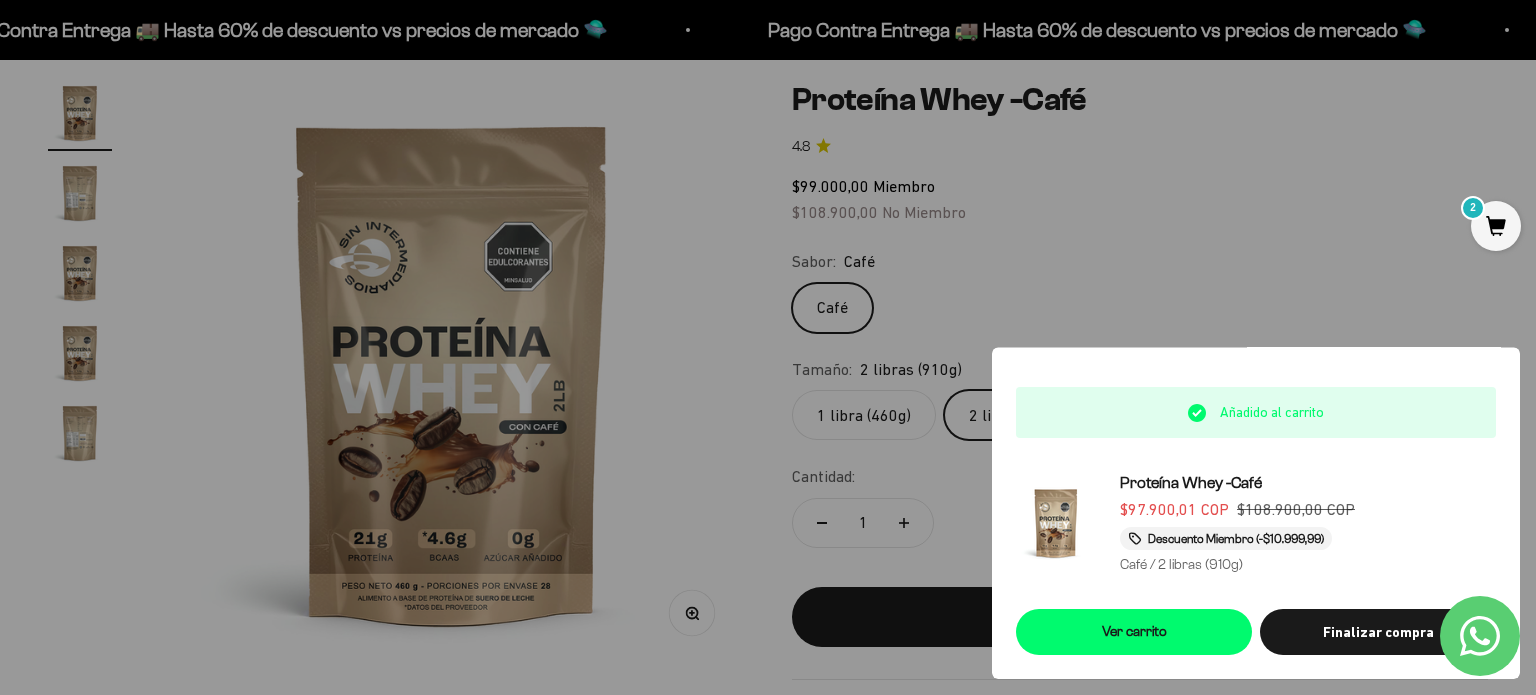 click on "2" at bounding box center [1496, 226] 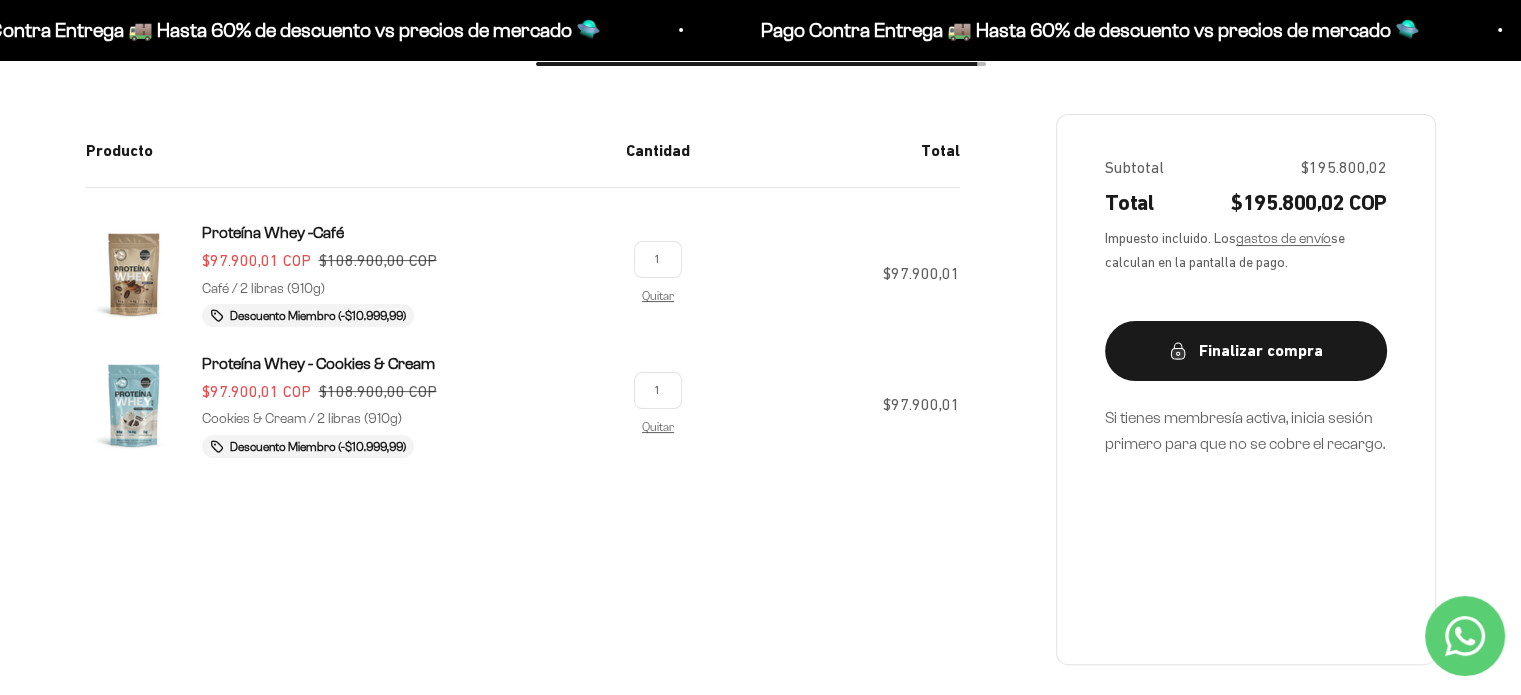 scroll, scrollTop: 354, scrollLeft: 0, axis: vertical 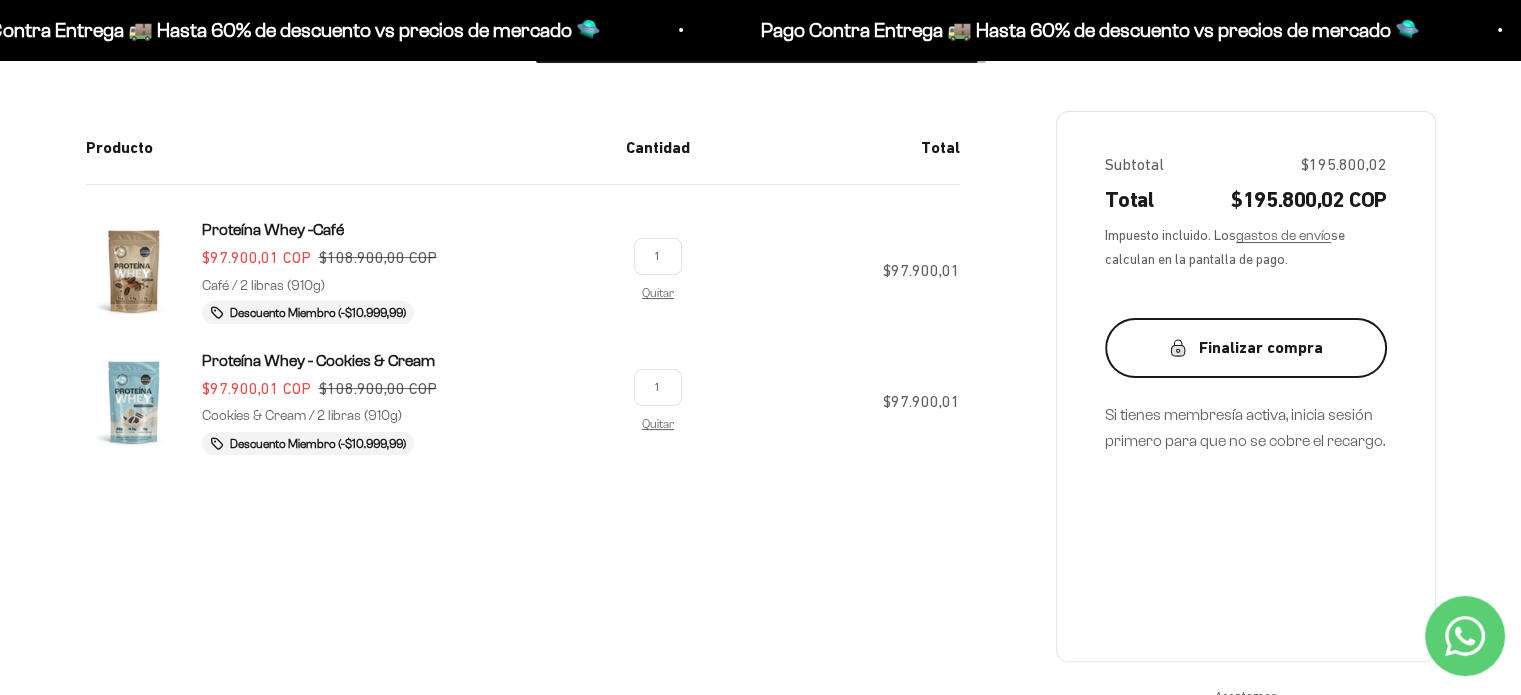 click on "Finalizar compra" at bounding box center [1246, 348] 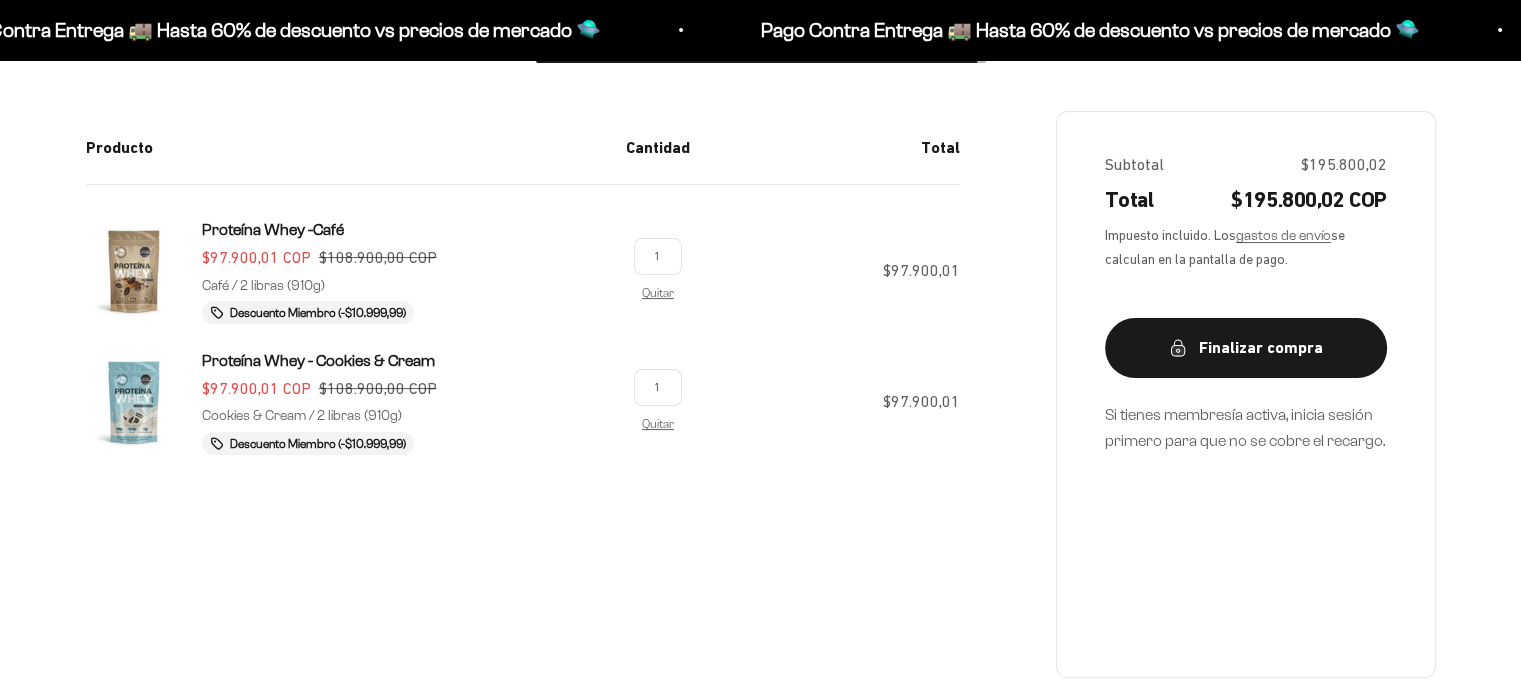 scroll, scrollTop: 354, scrollLeft: 0, axis: vertical 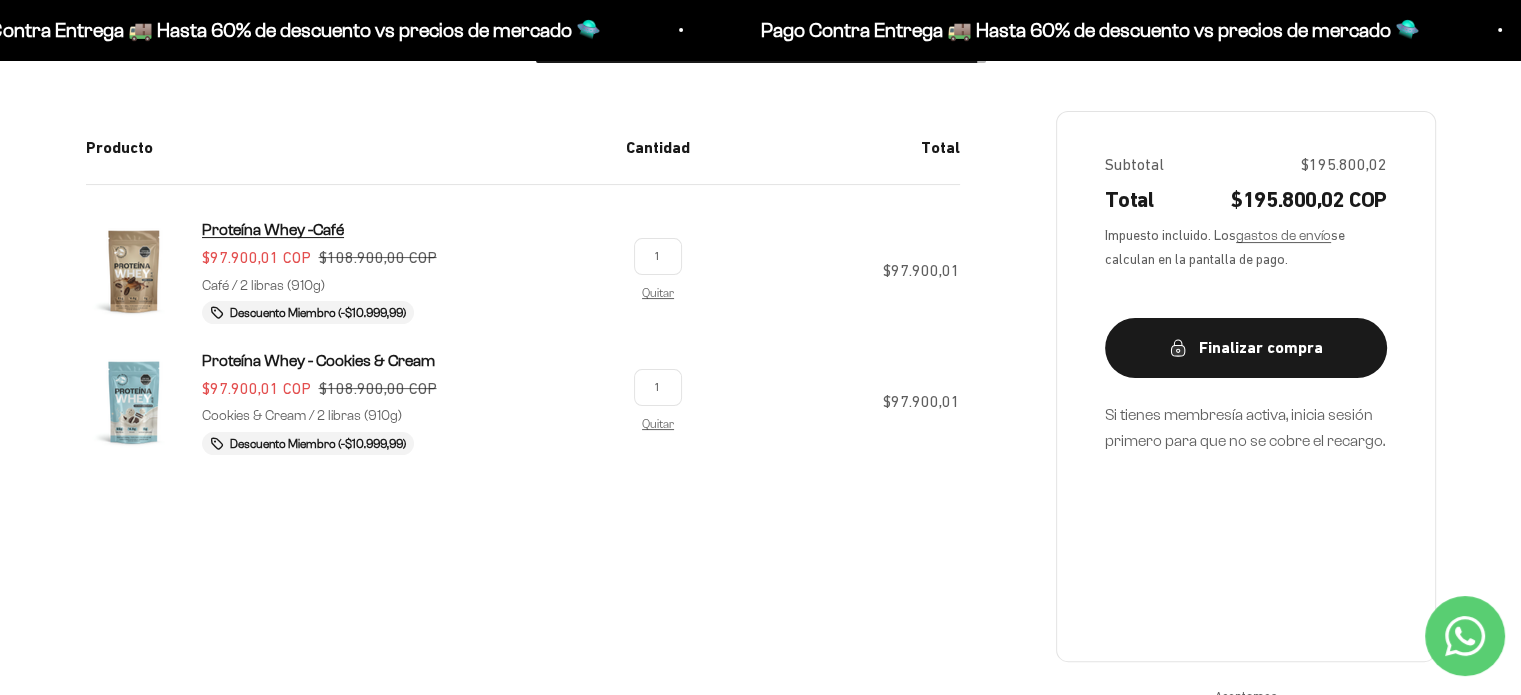 click on "Proteína Whey -Café" at bounding box center [273, 229] 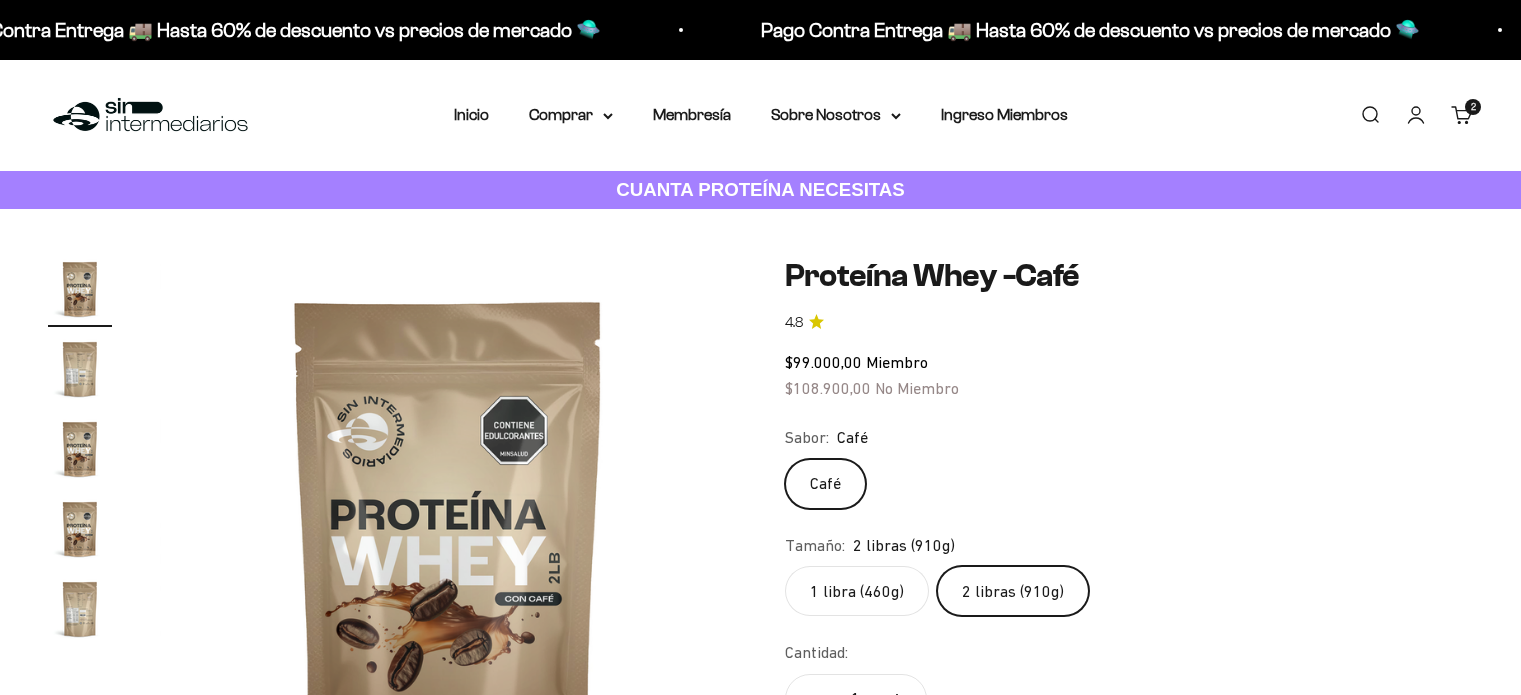 scroll, scrollTop: 0, scrollLeft: 0, axis: both 